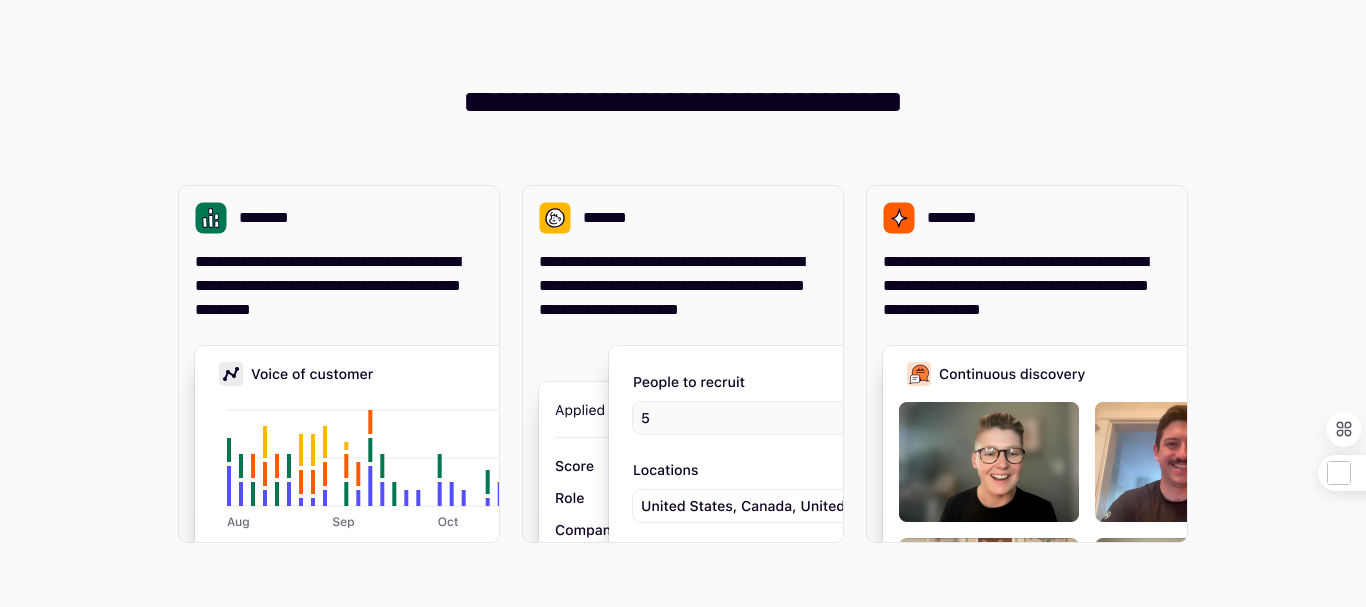 scroll, scrollTop: 0, scrollLeft: 0, axis: both 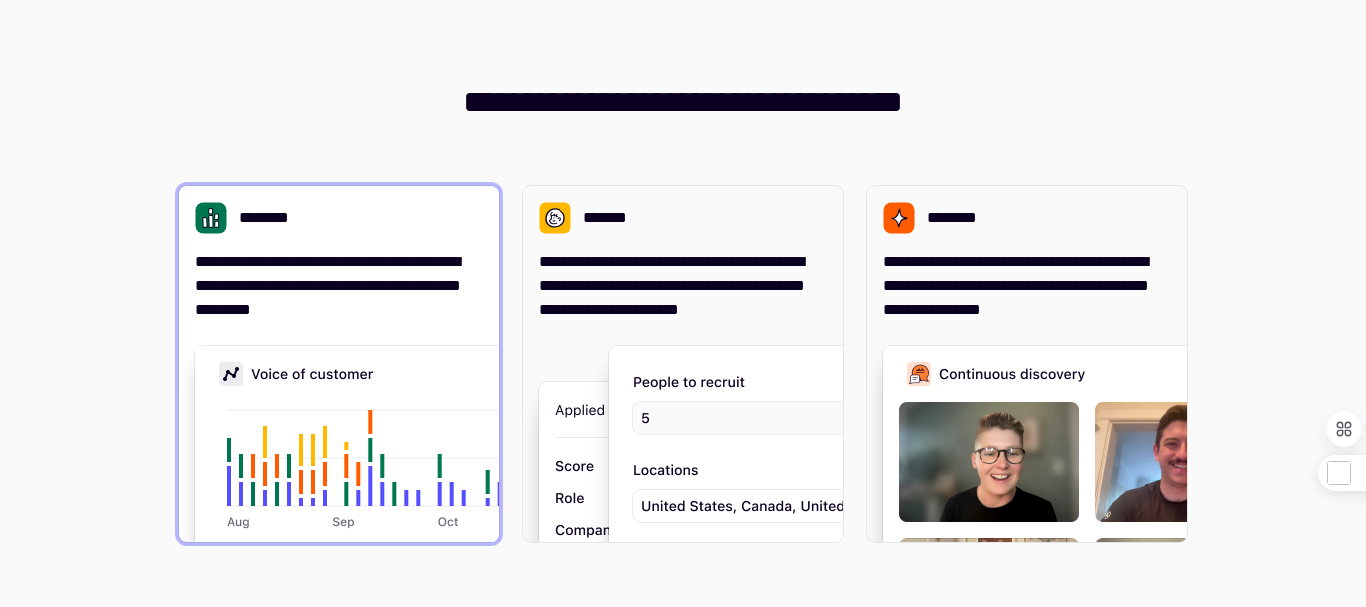 click on "**********" at bounding box center [339, 286] 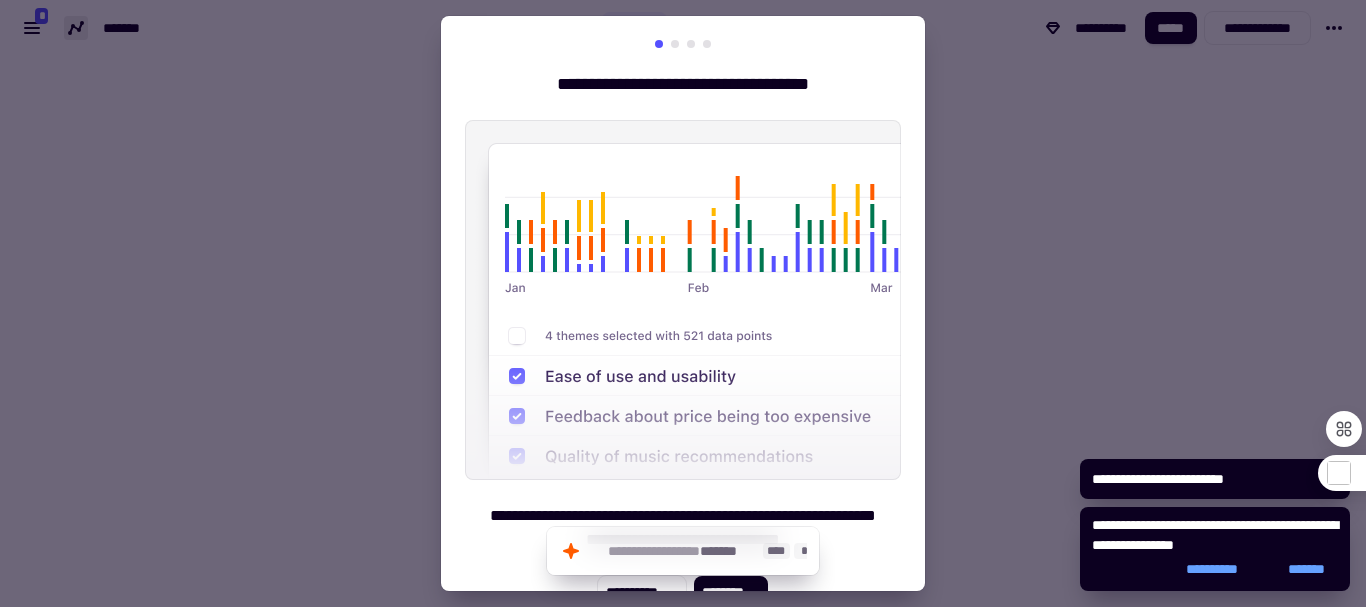click on "*******" 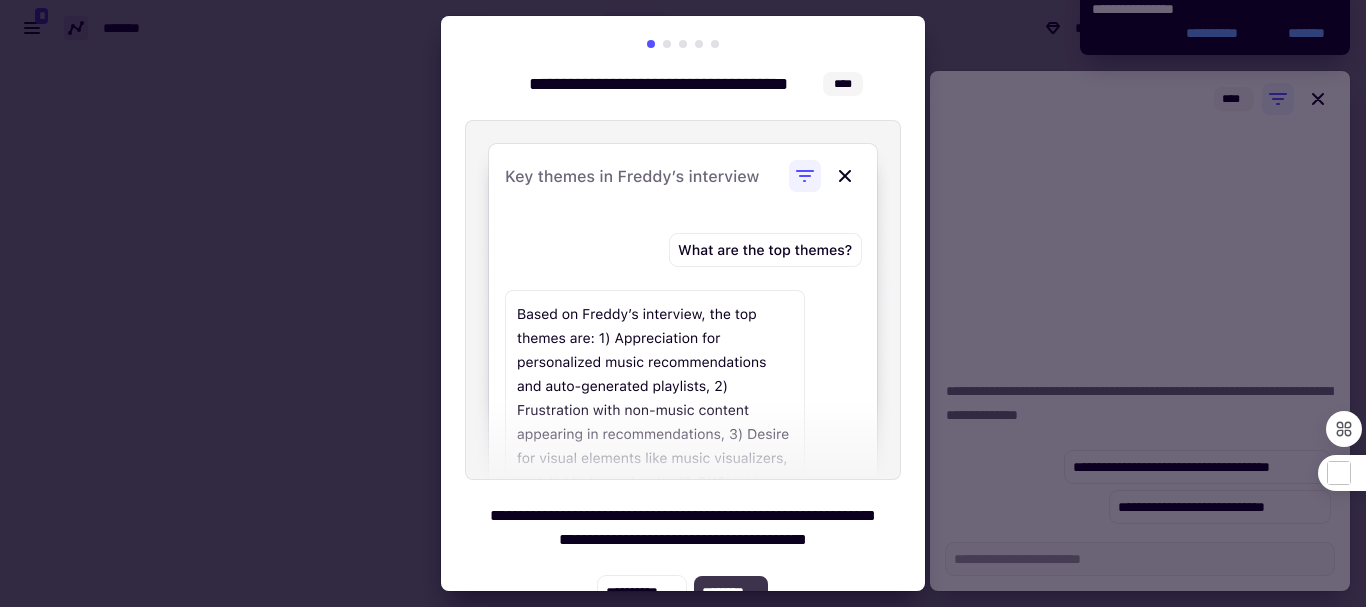 click on "********" 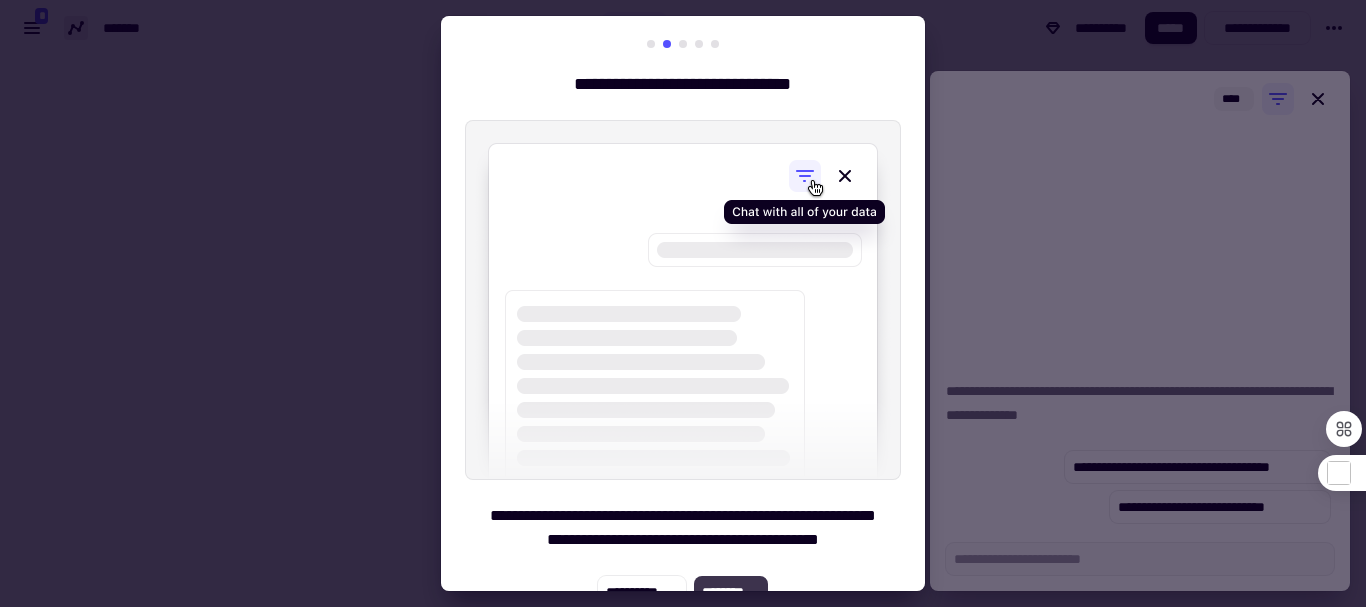click on "********" 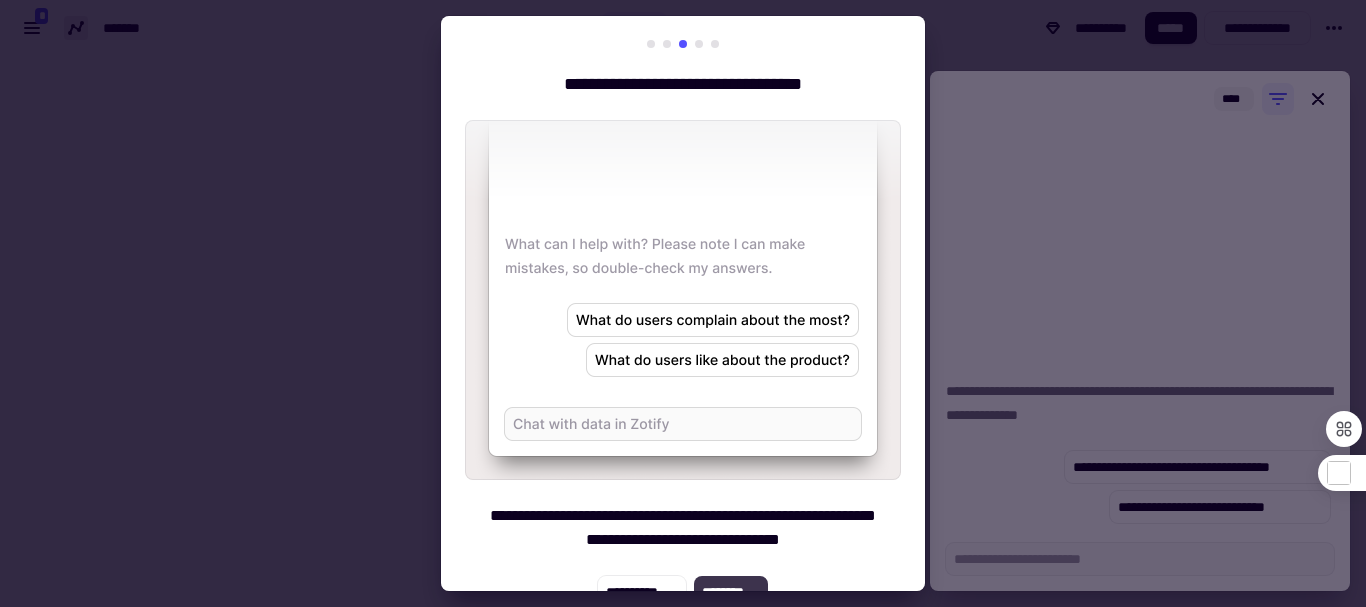 click on "********" 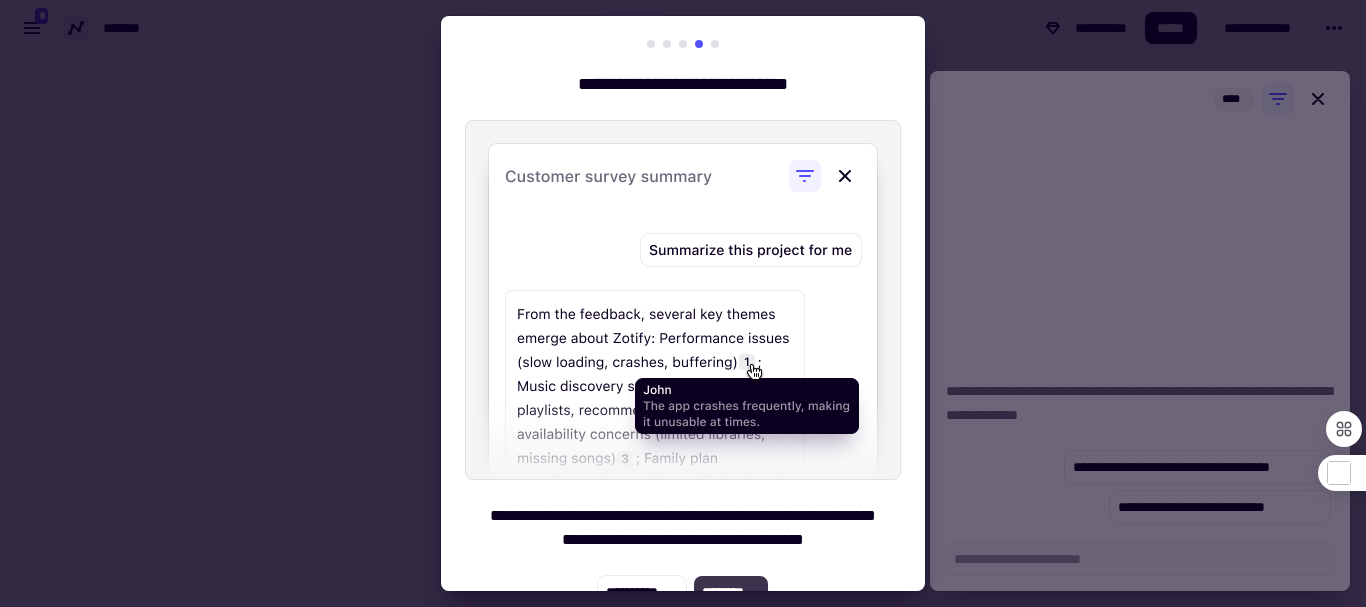 click on "********" 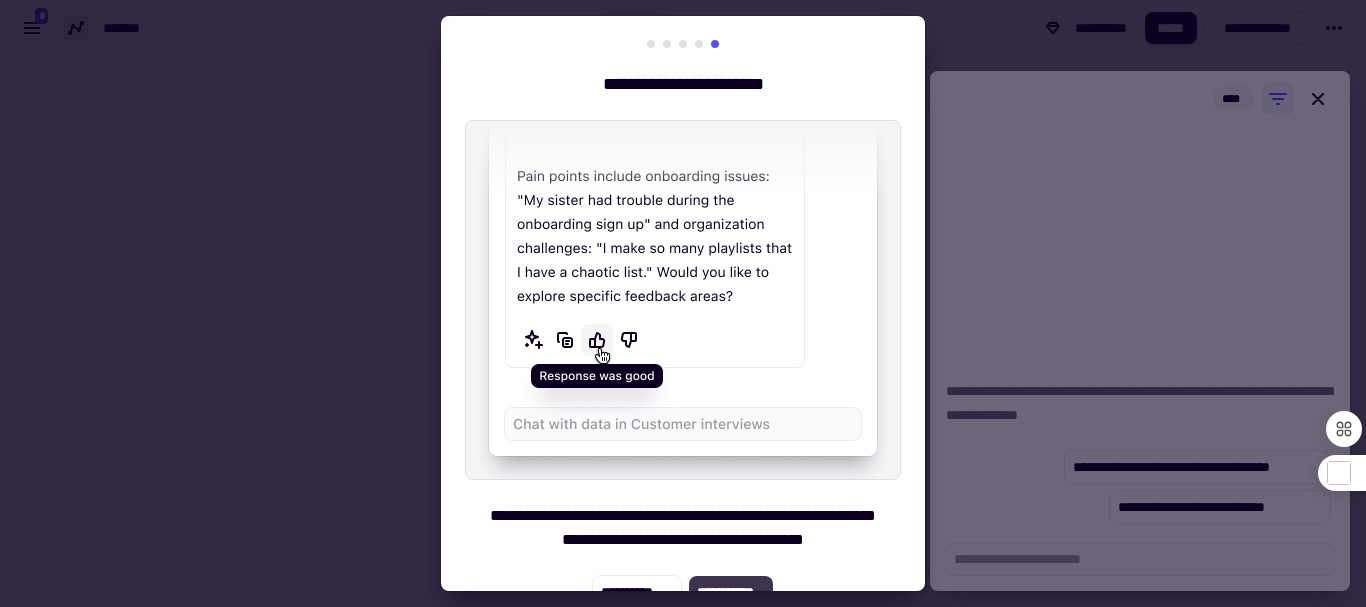 click on "**********" 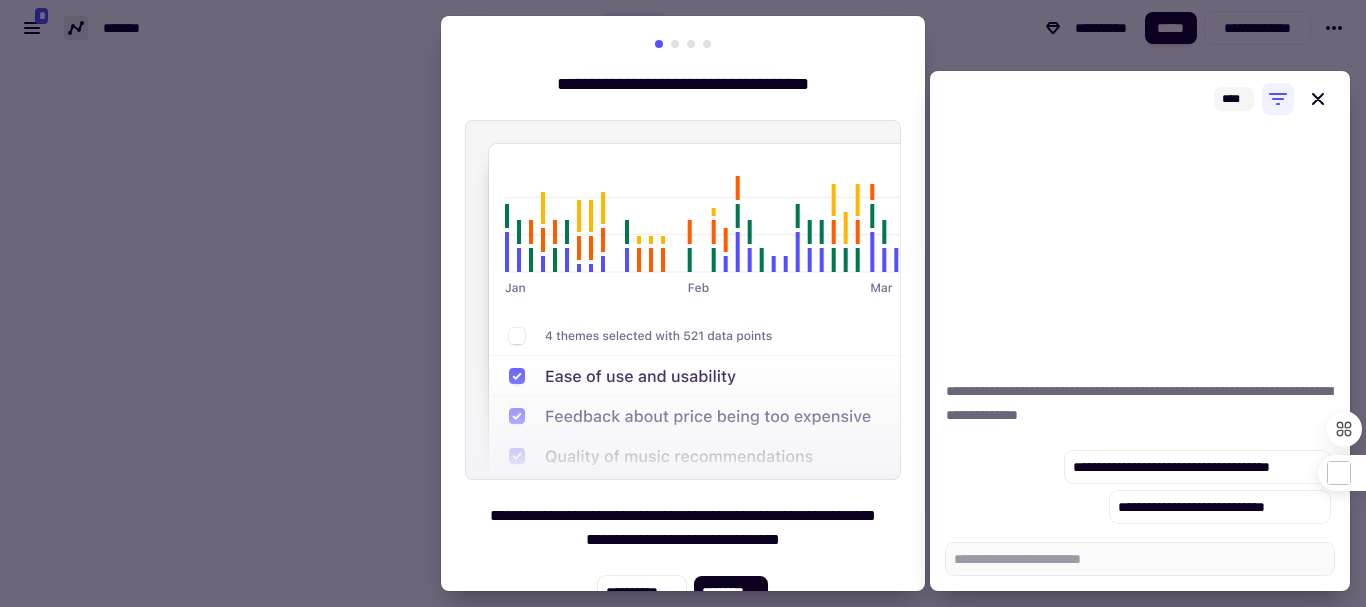 click on "********" 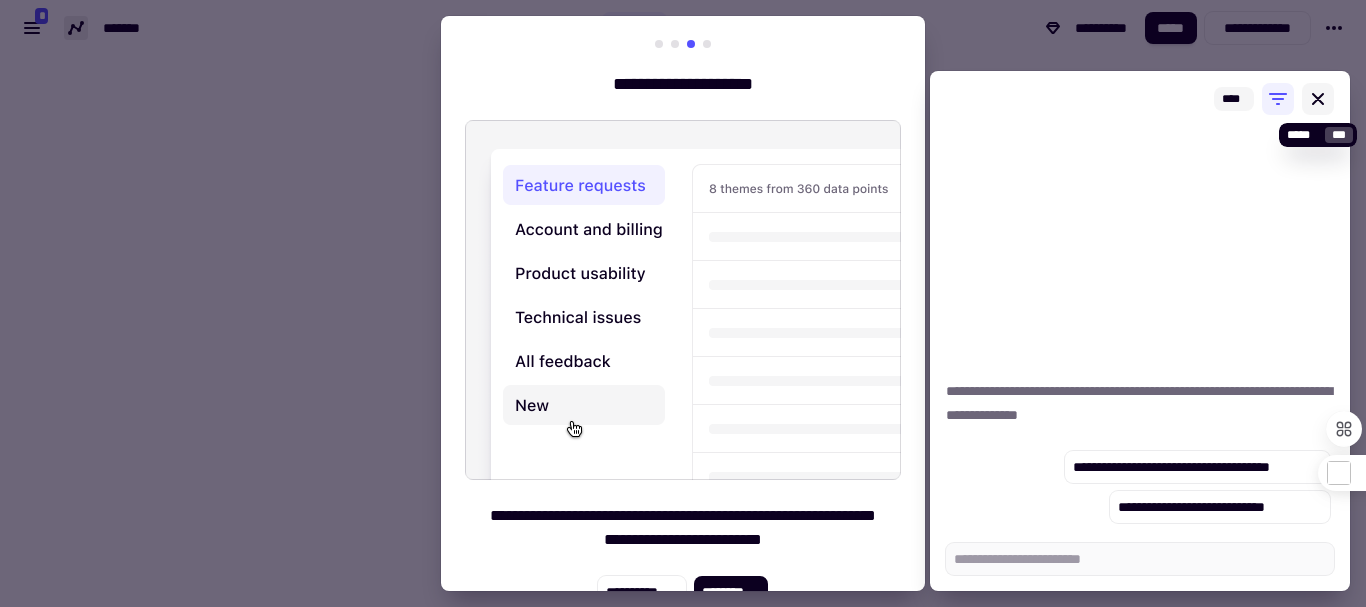 click 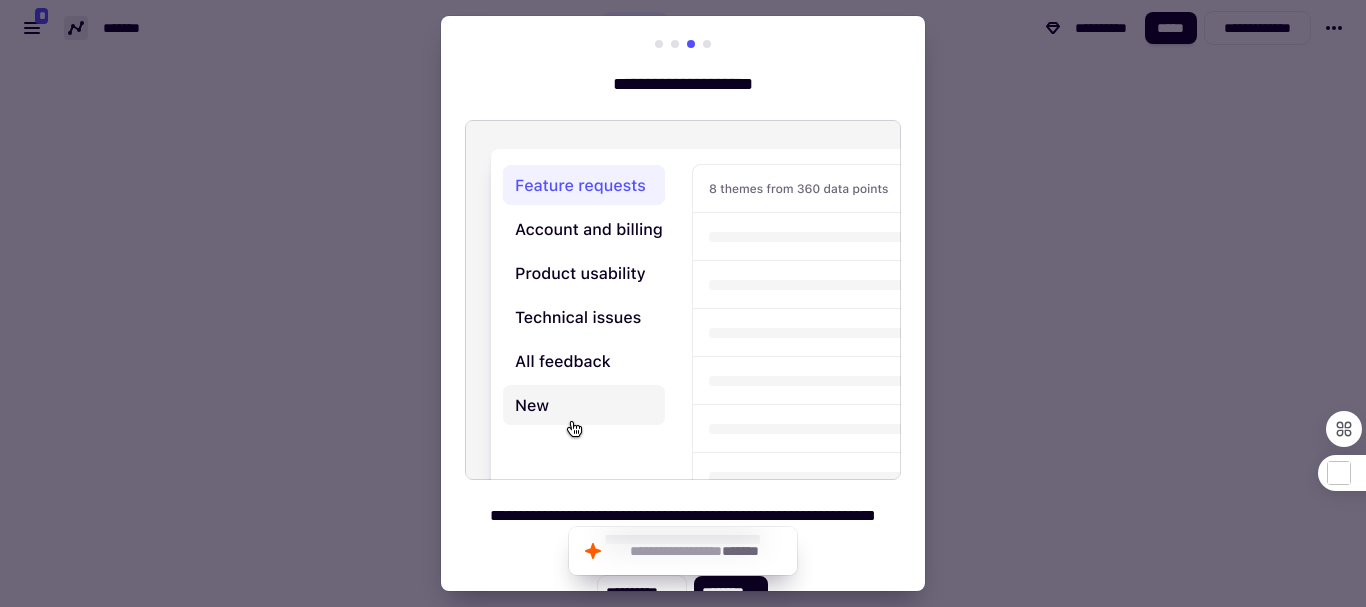 click on "**********" at bounding box center (683, 324) 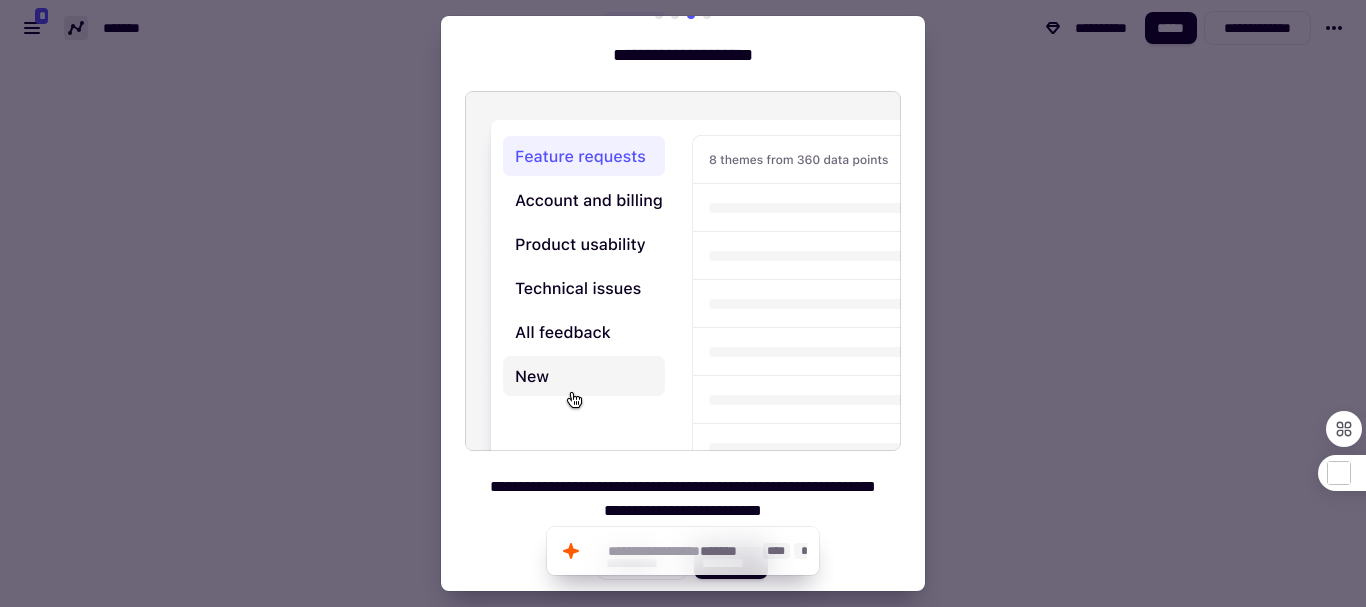 click on "*******" 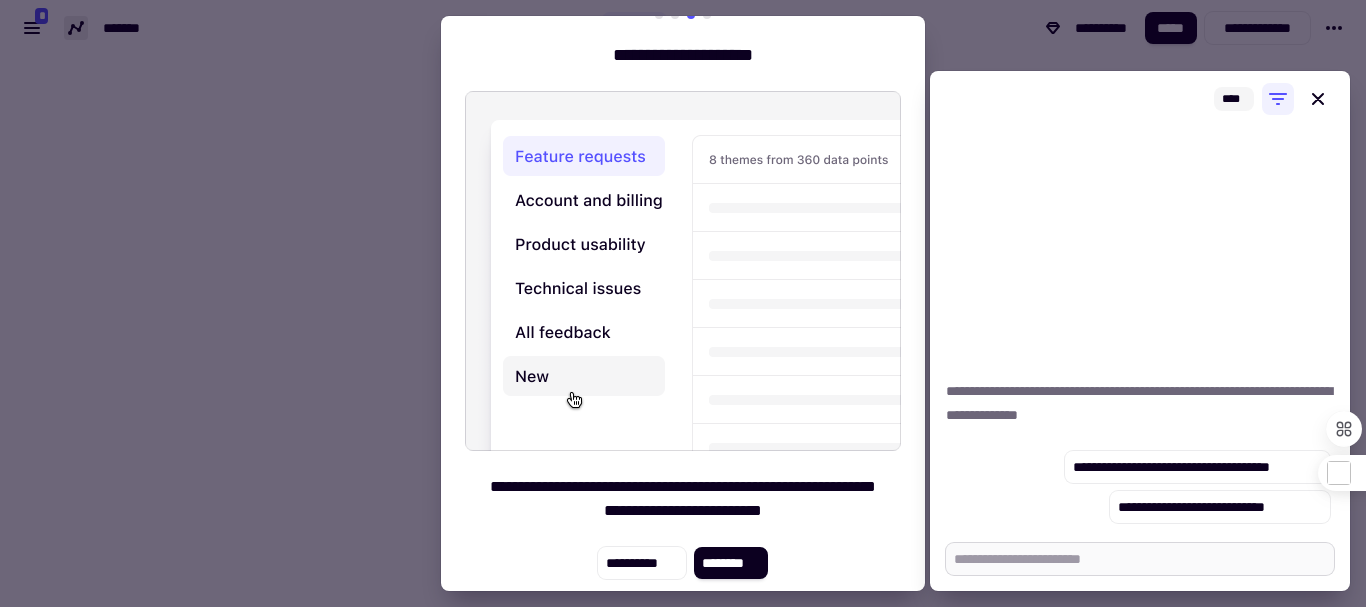 click at bounding box center (1140, 559) 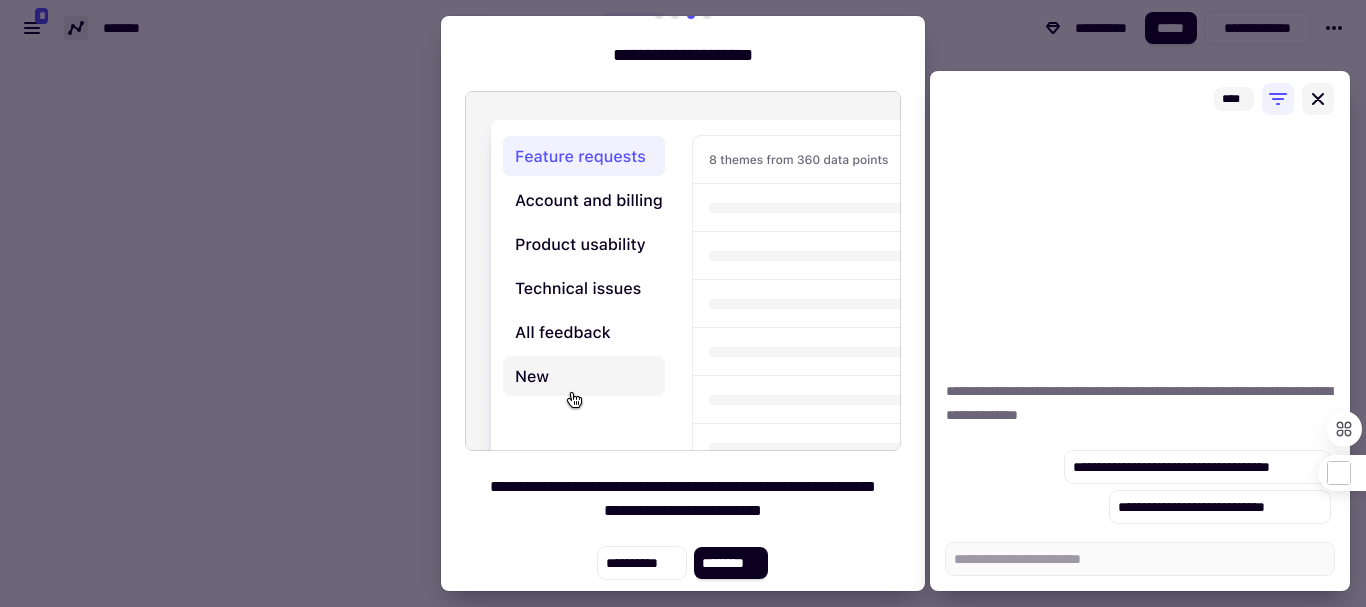 click 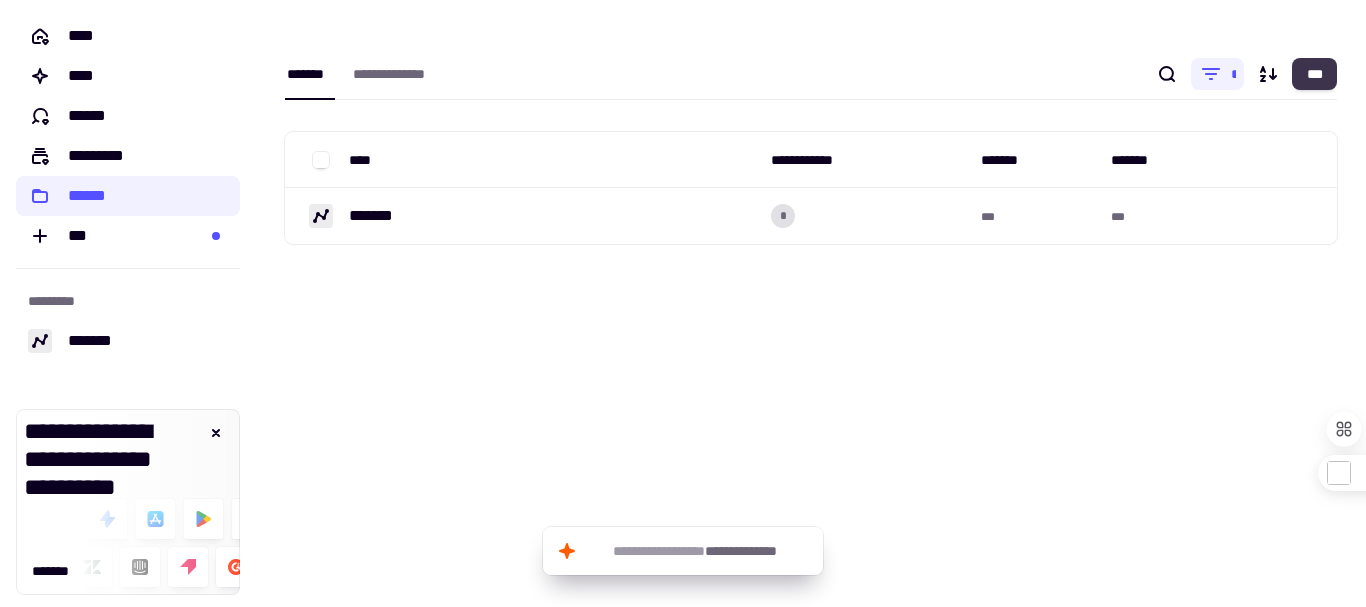 click on "***" 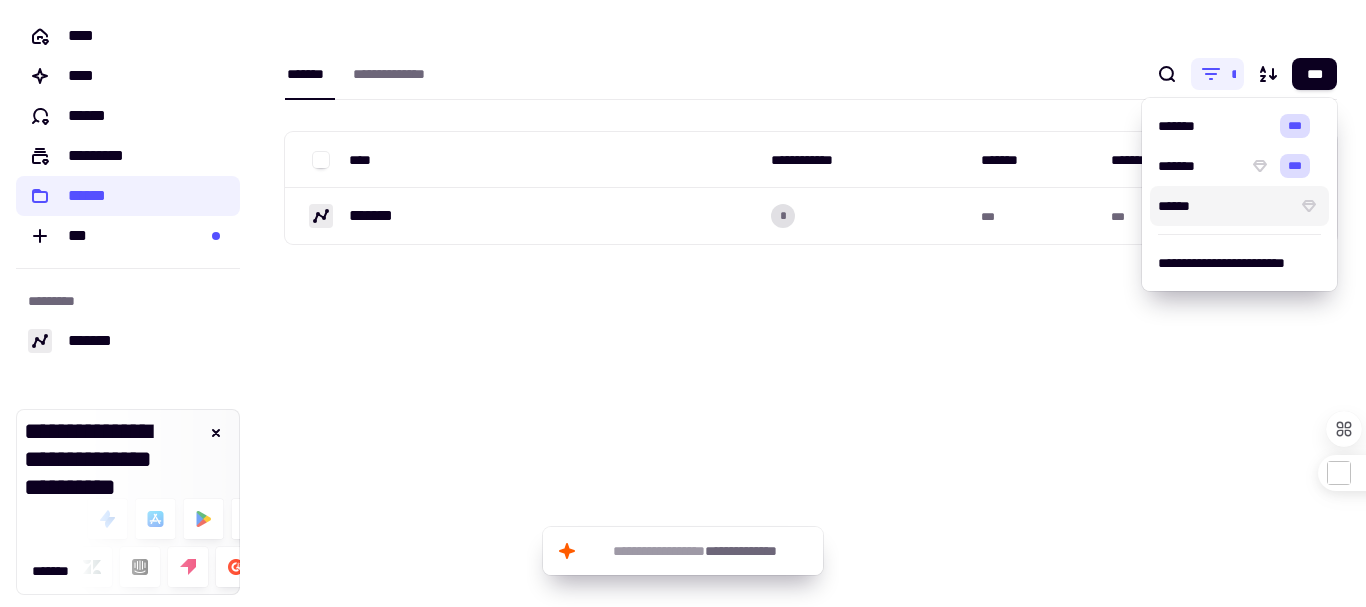 click on "**********" at bounding box center (811, 303) 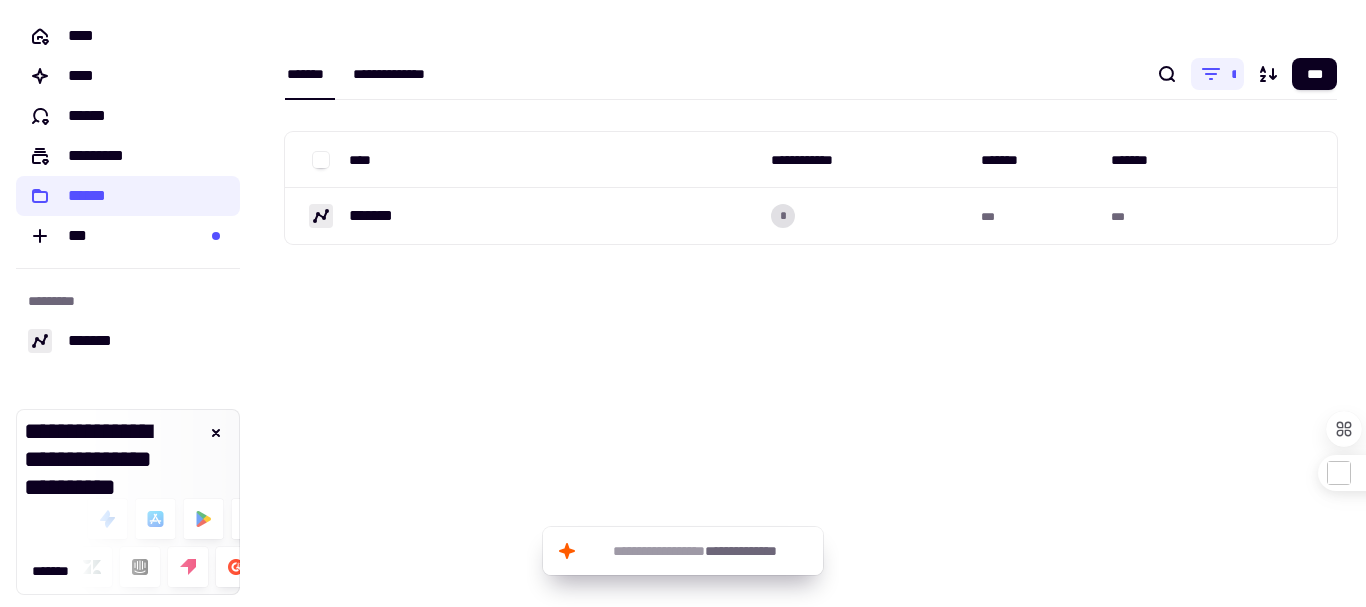 click on "**********" at bounding box center (401, 74) 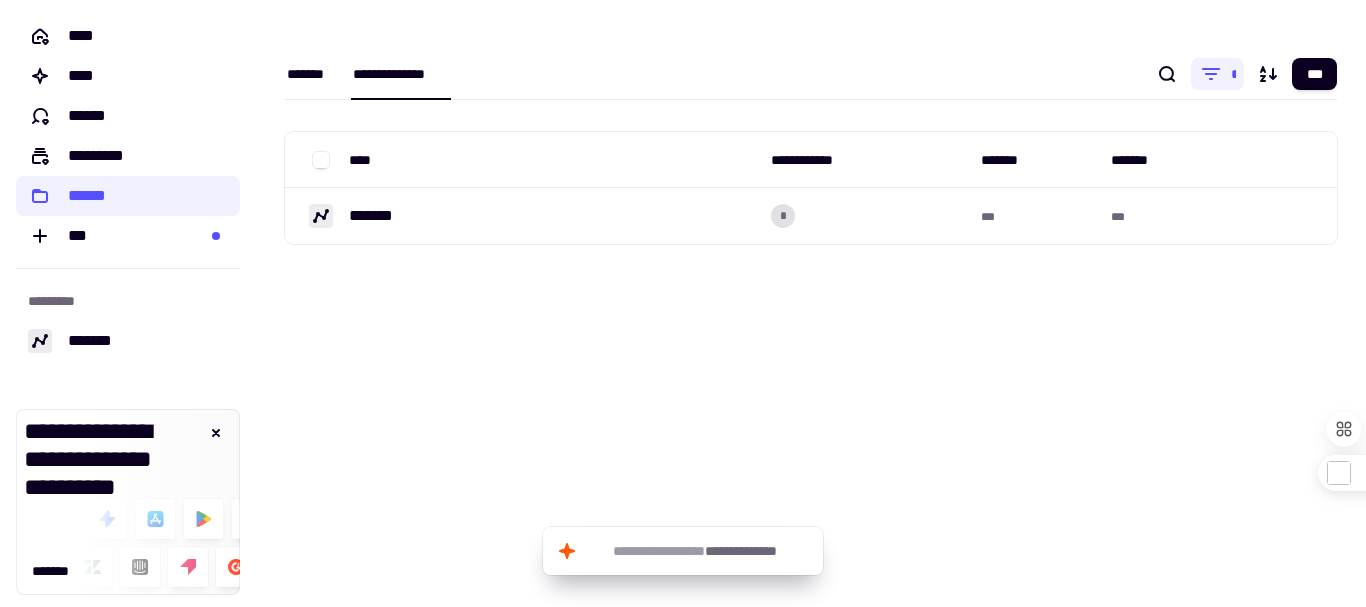 click on "*******" at bounding box center [310, 74] 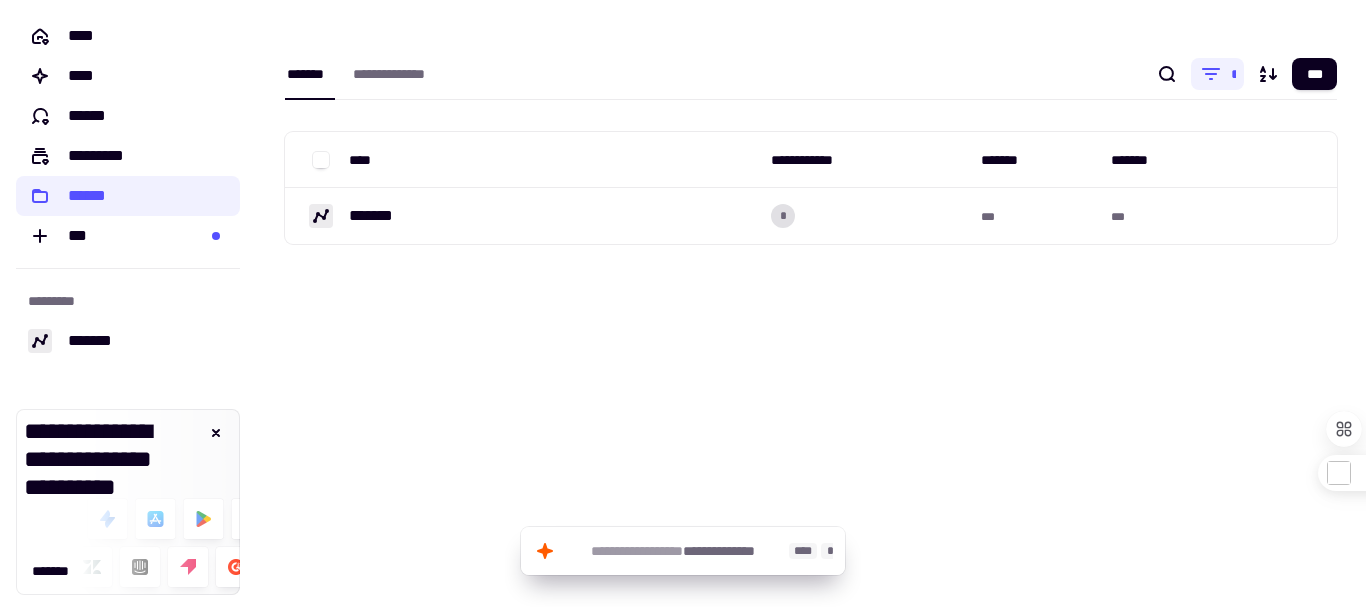 click on "**********" 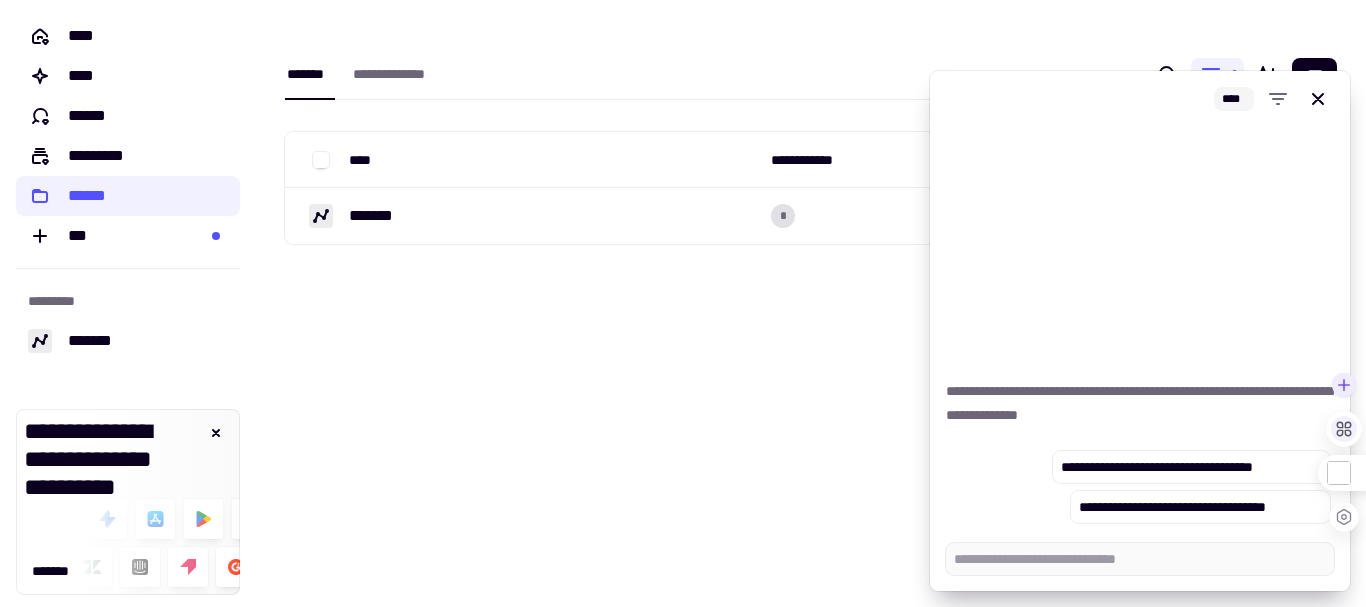 click at bounding box center [1344, 429] 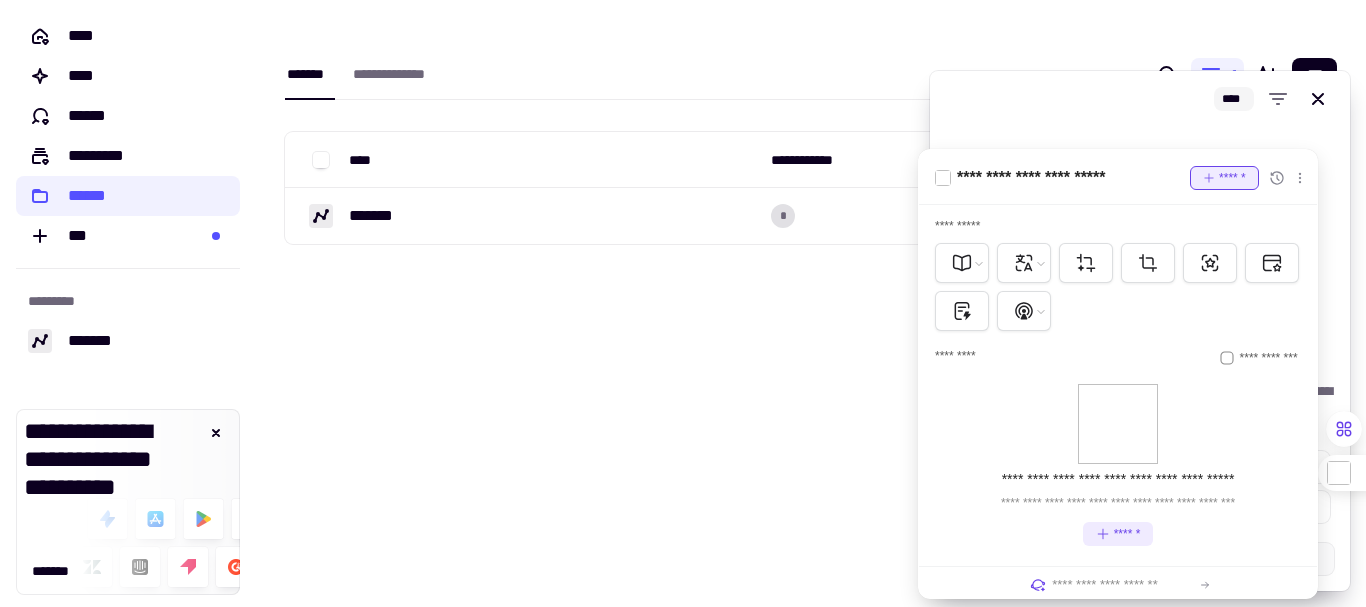 click on "**********" at bounding box center (811, 170) 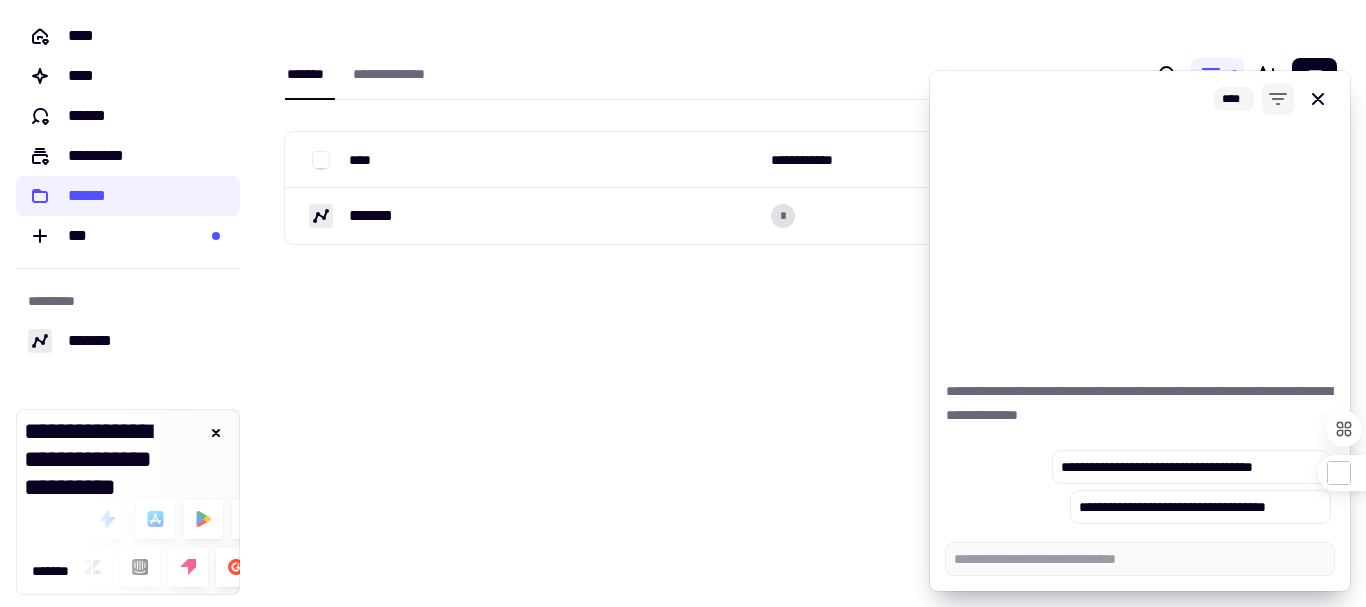 click 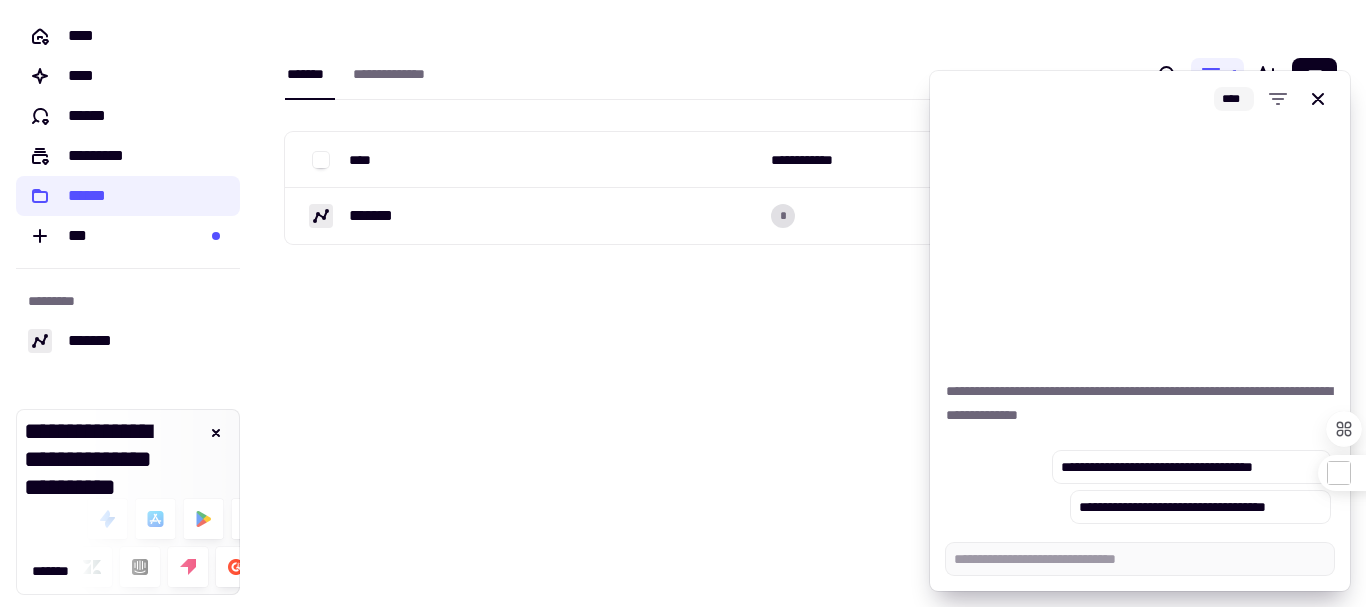 click on "****" at bounding box center [1234, 99] 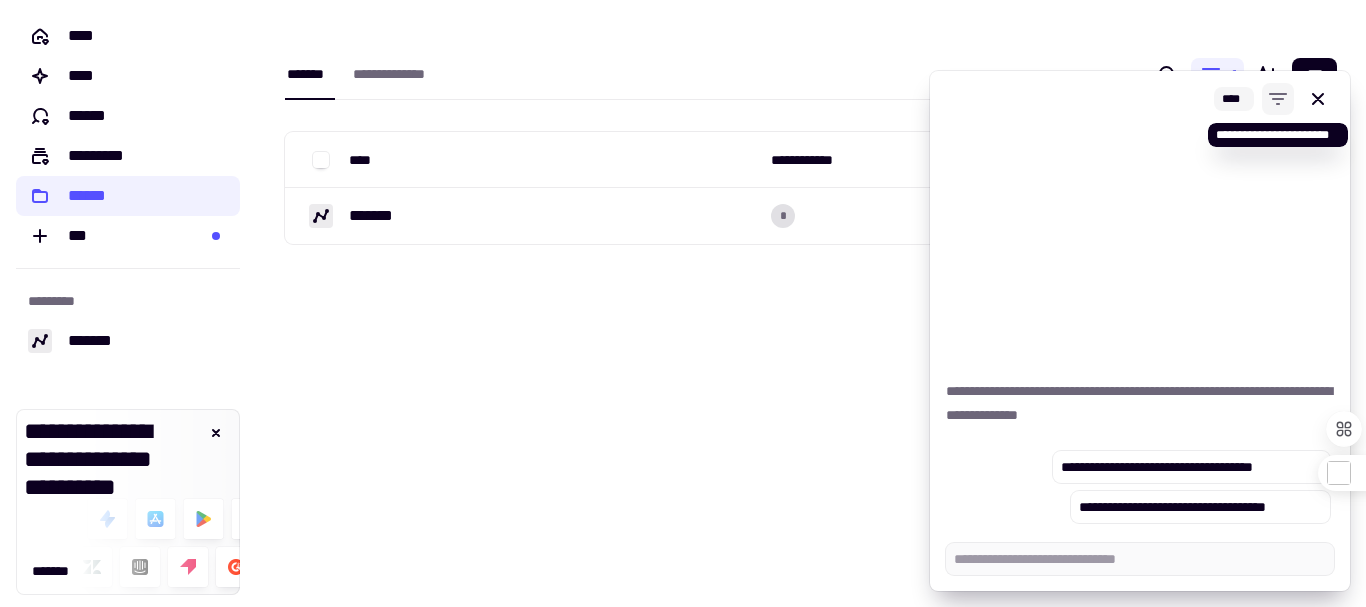 click 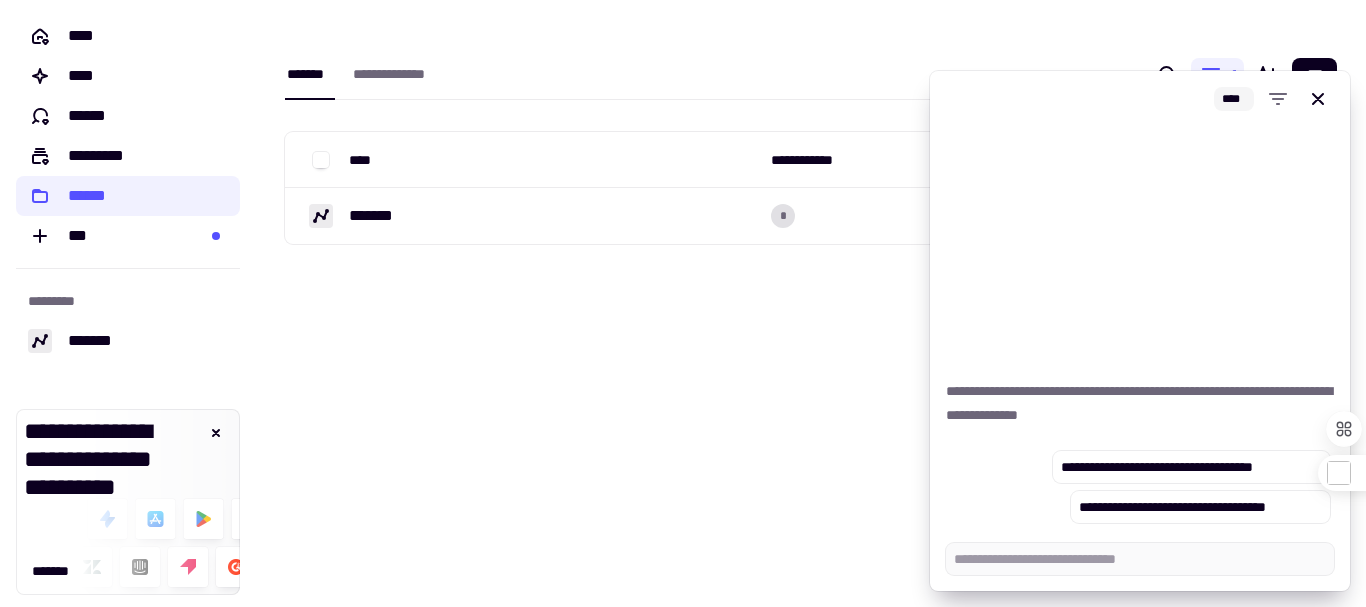 click on "**********" at bounding box center (811, 303) 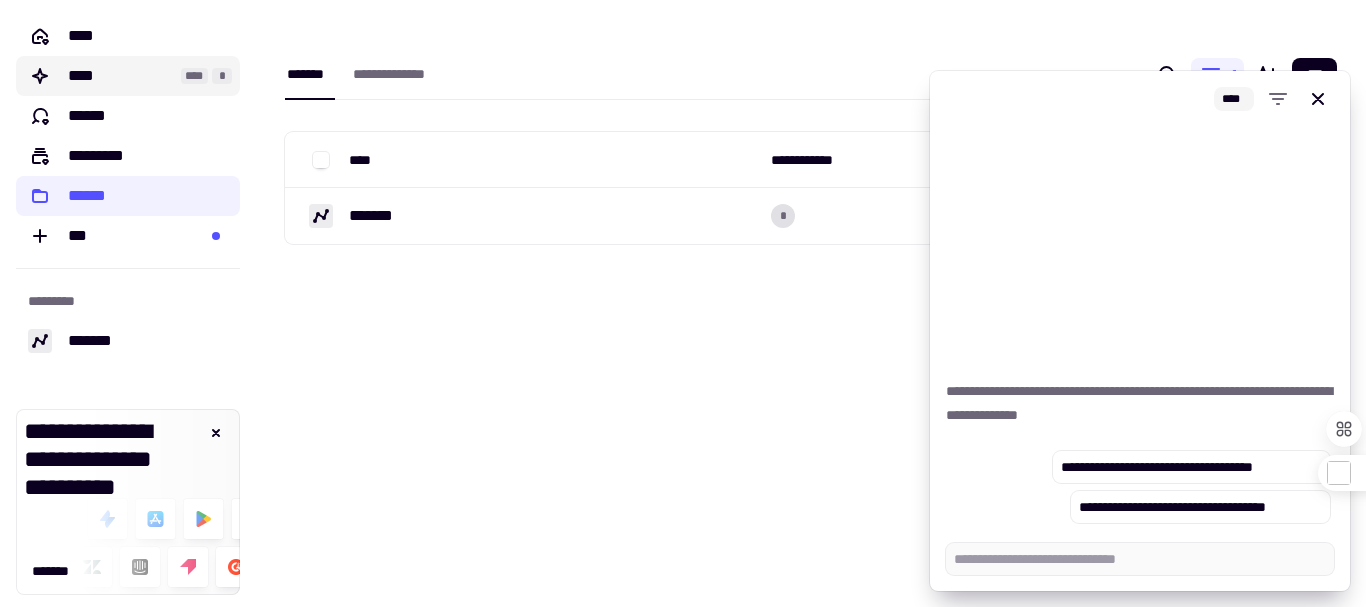 click on "**** **** *" 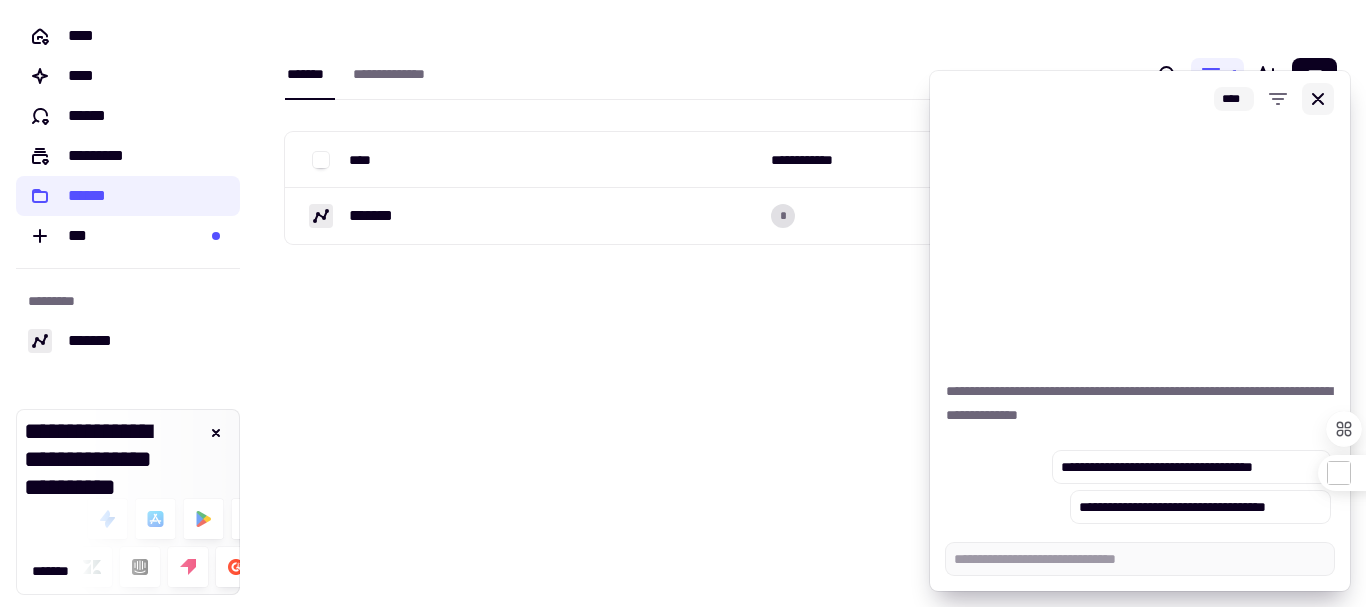 click 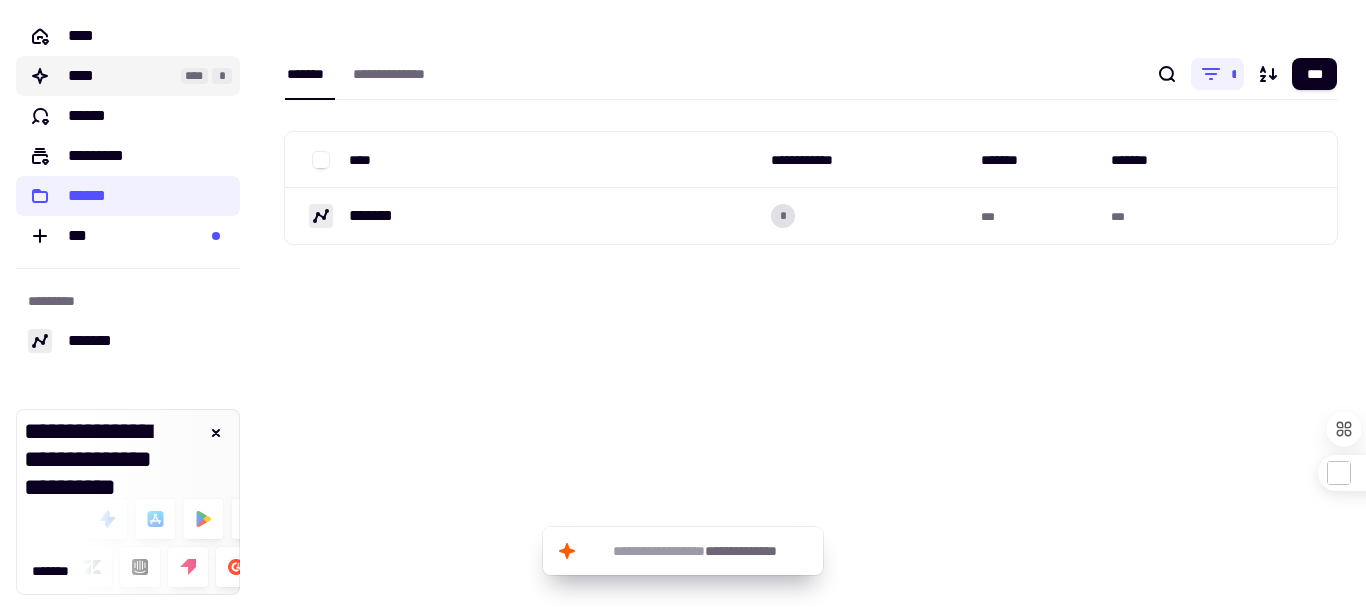 click on "****" 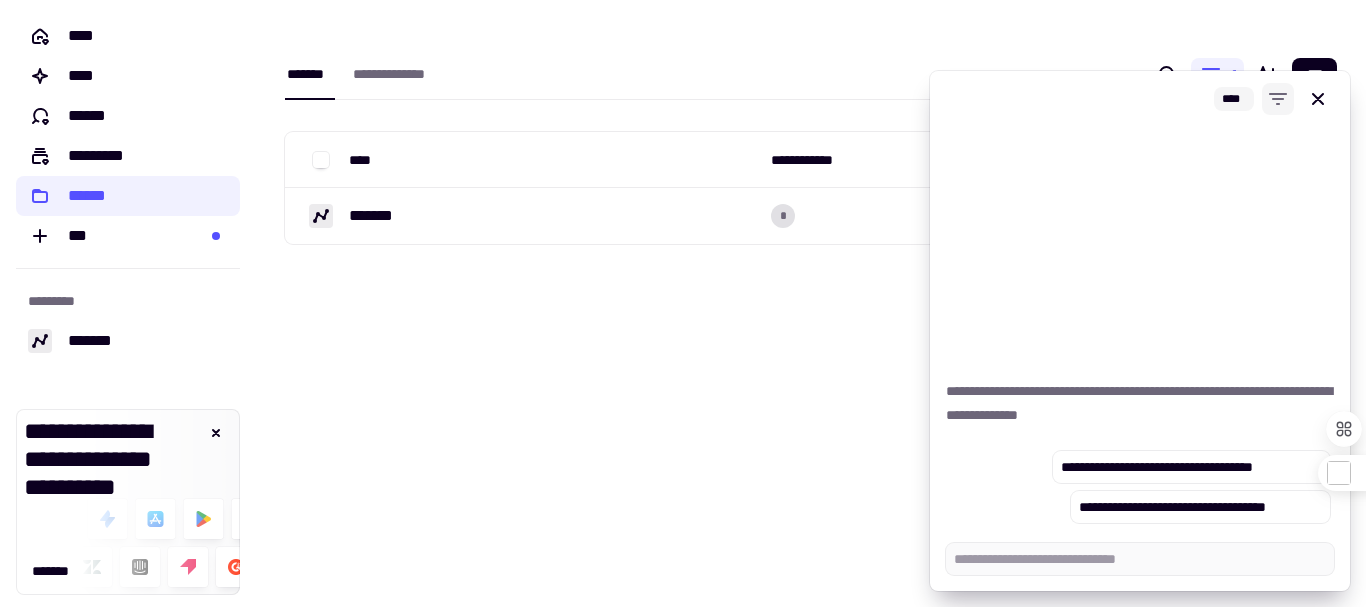 click 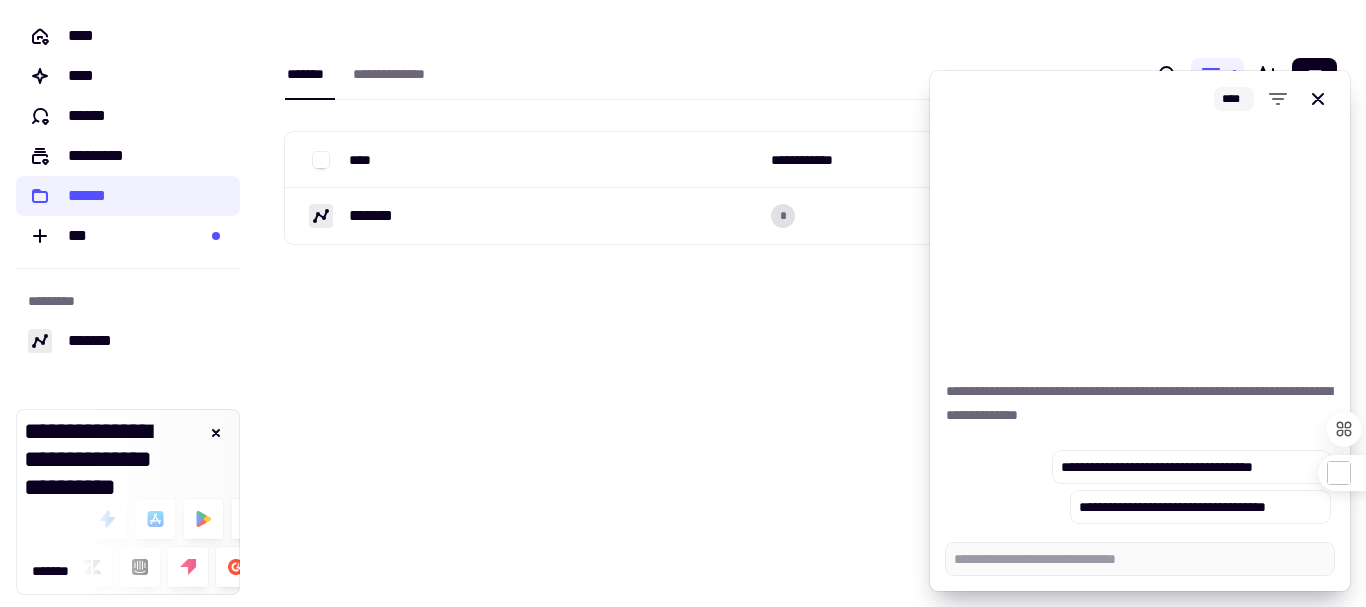 click on "**********" at bounding box center [811, 303] 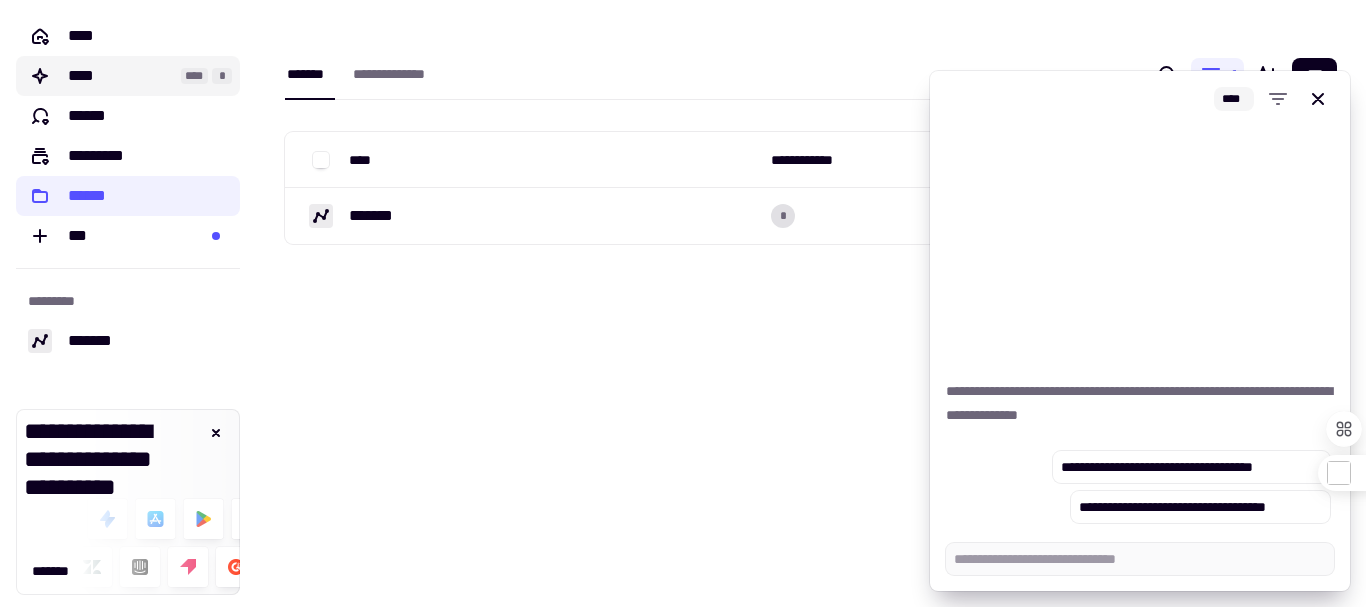 click on "****" 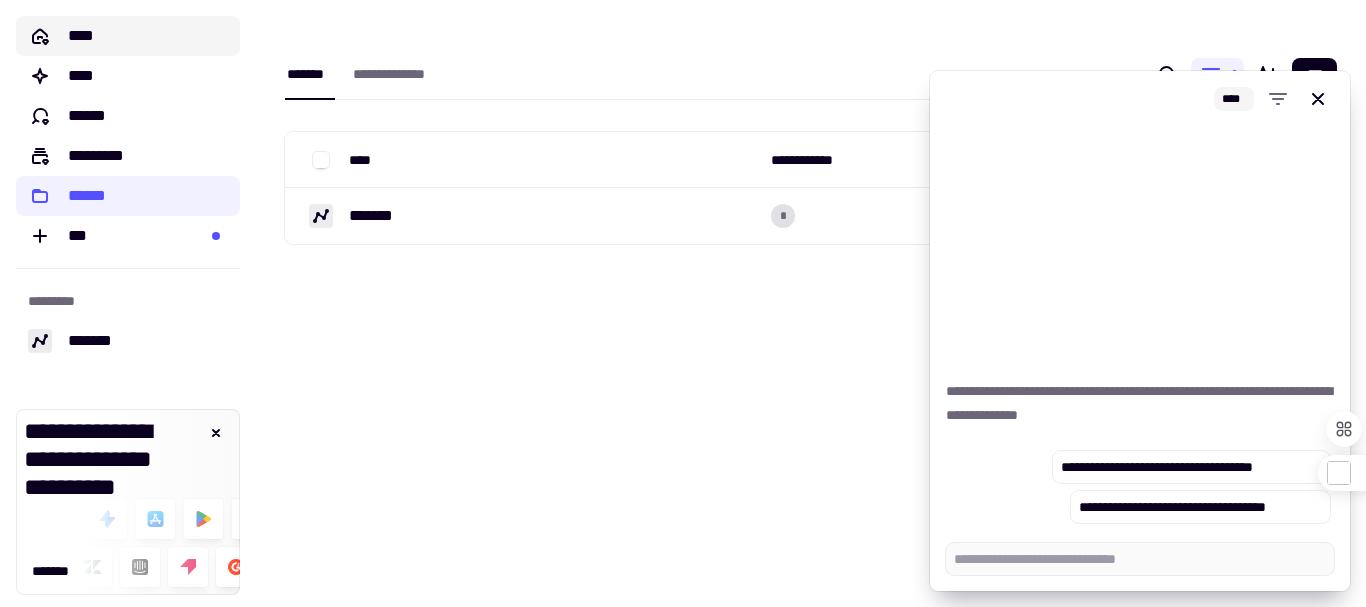 click on "****" 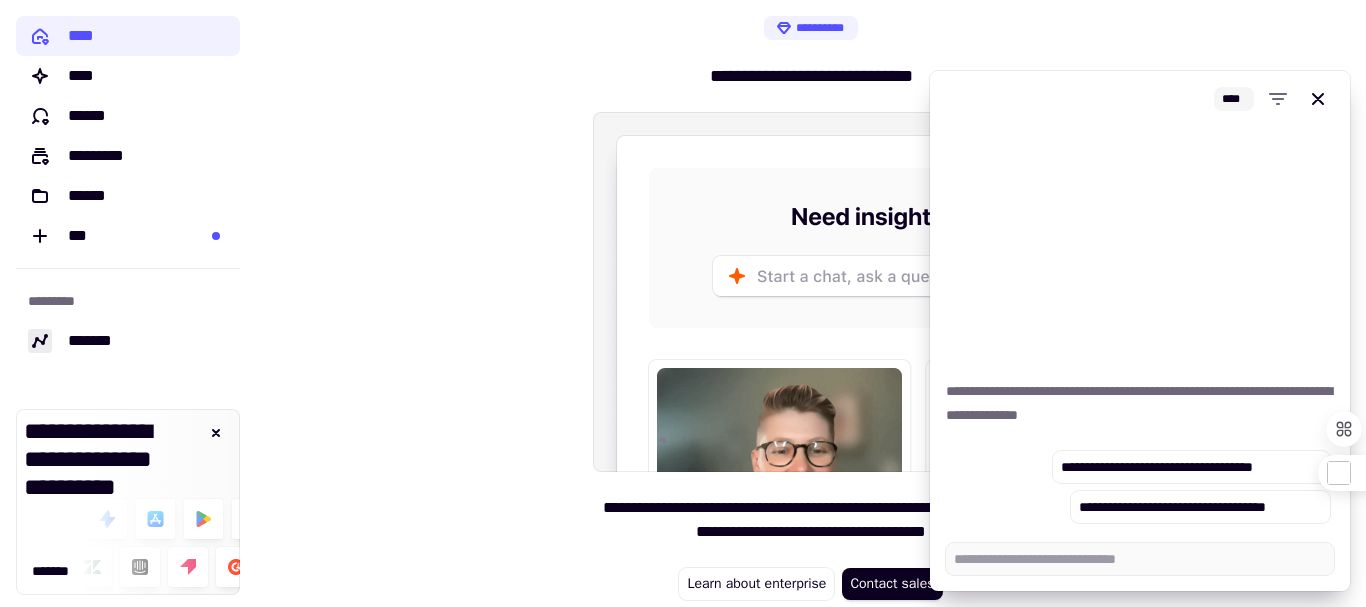 click 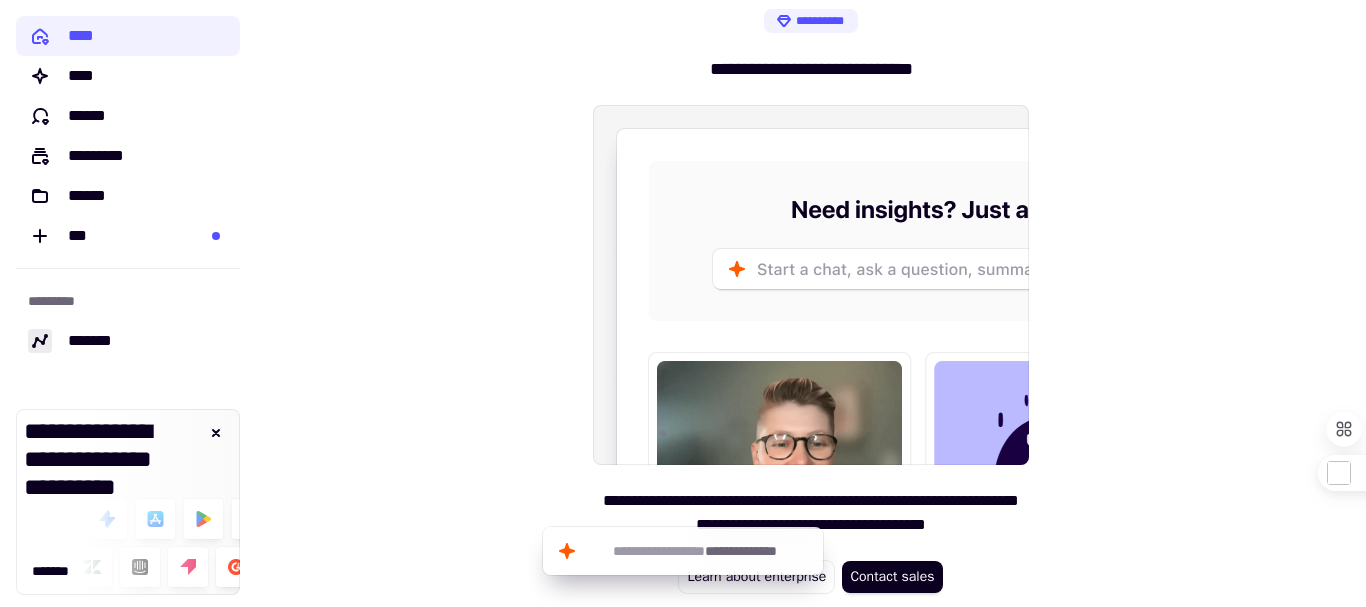 scroll, scrollTop: 9, scrollLeft: 0, axis: vertical 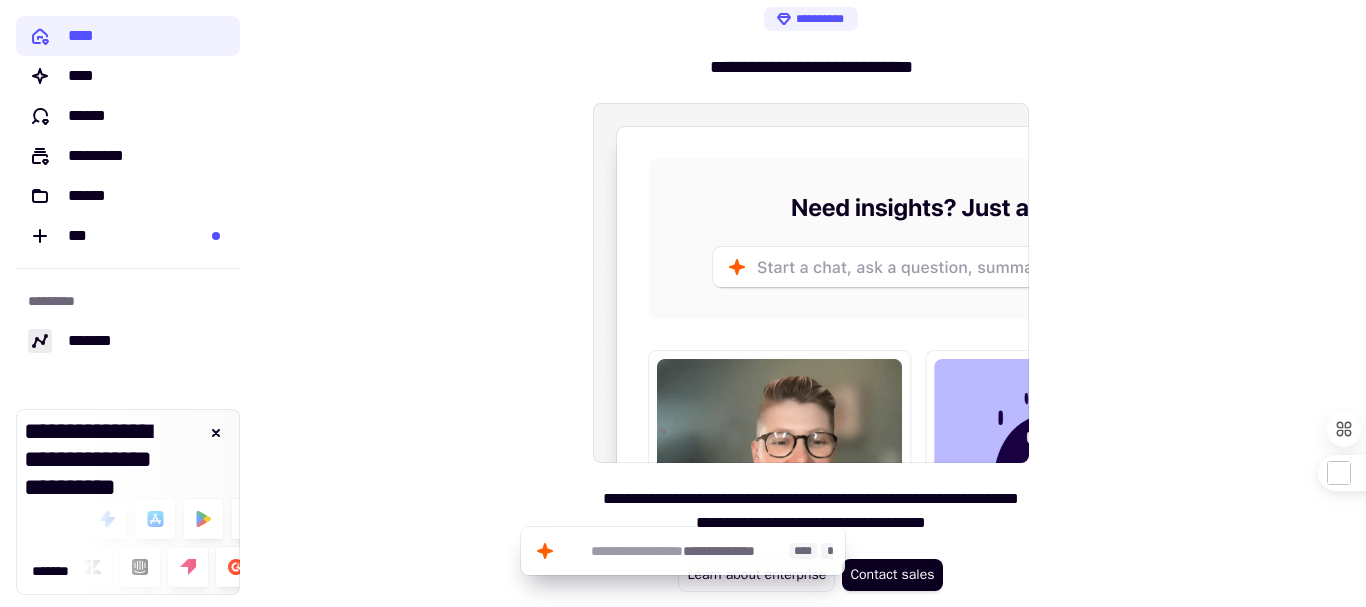 click on "**********" 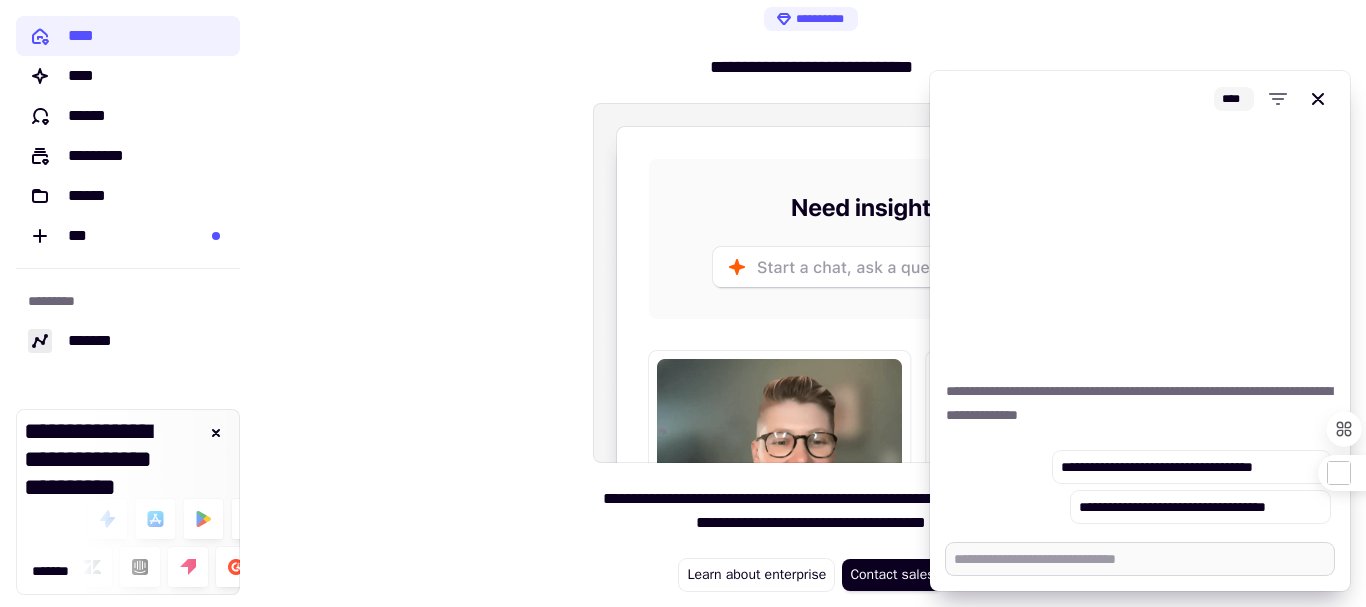 click at bounding box center [1140, 559] 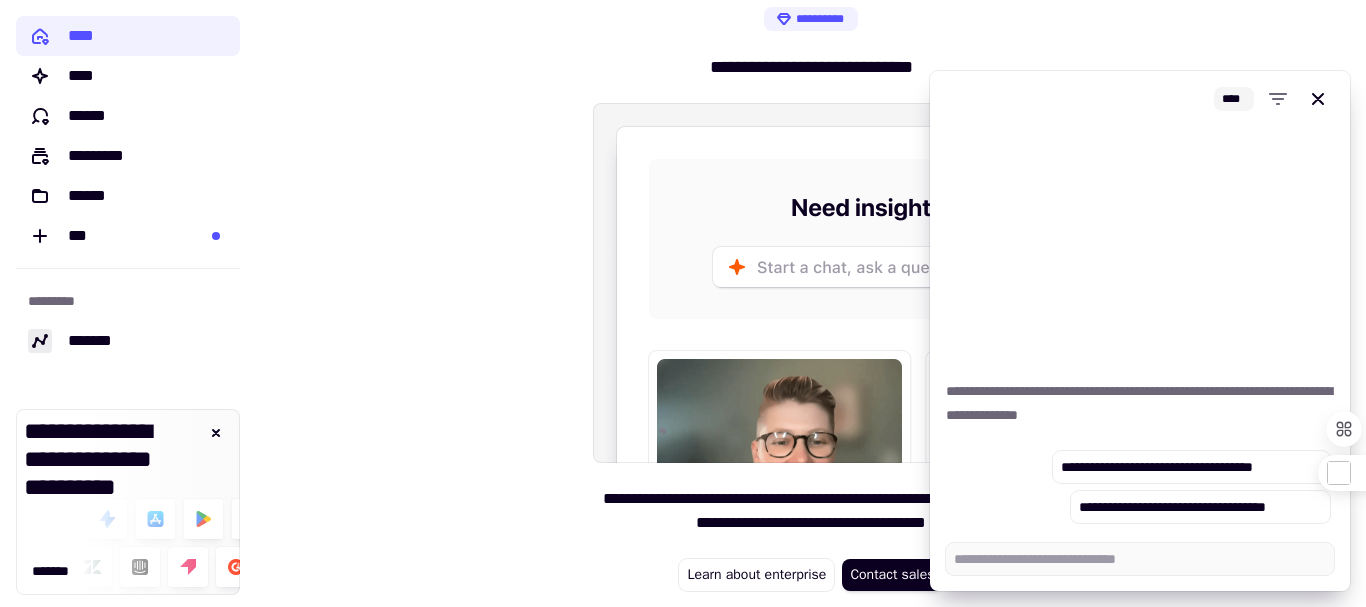 type on "*" 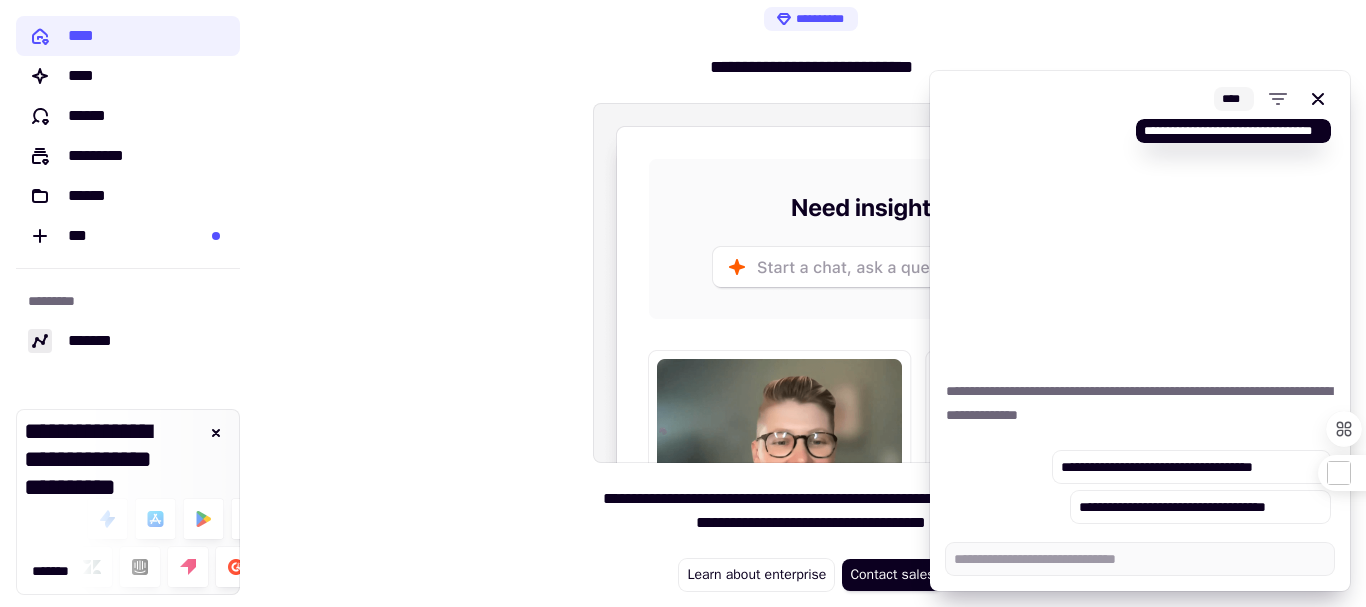 click on "****" at bounding box center [1234, 99] 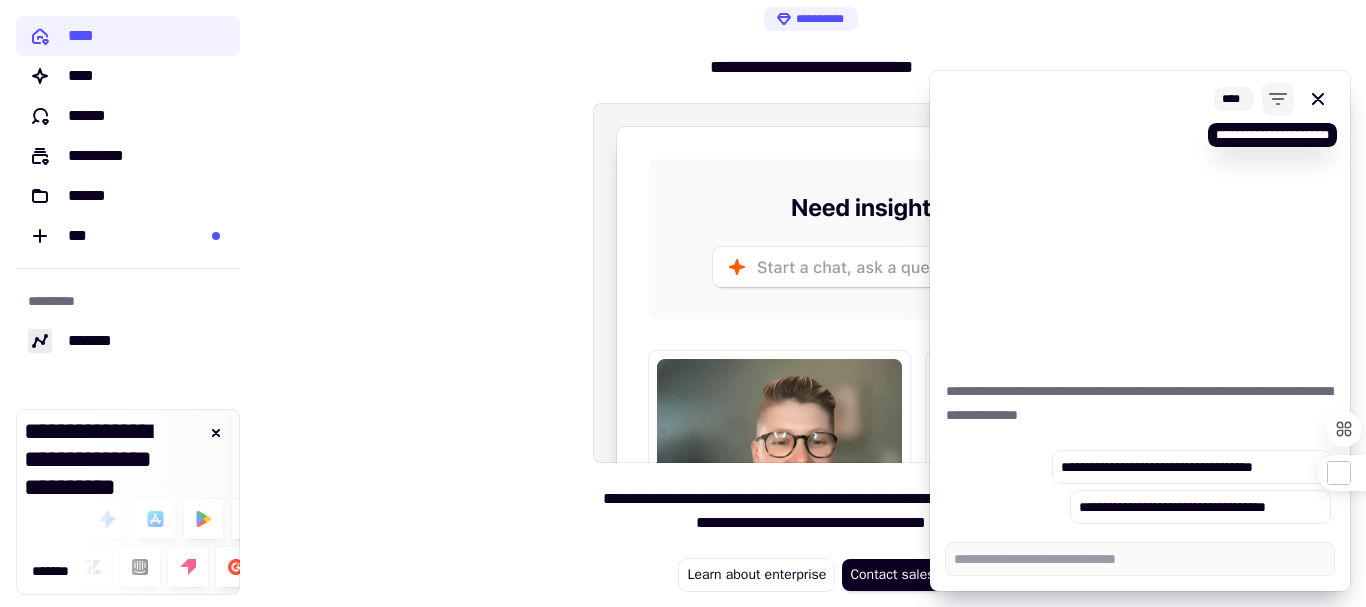 click 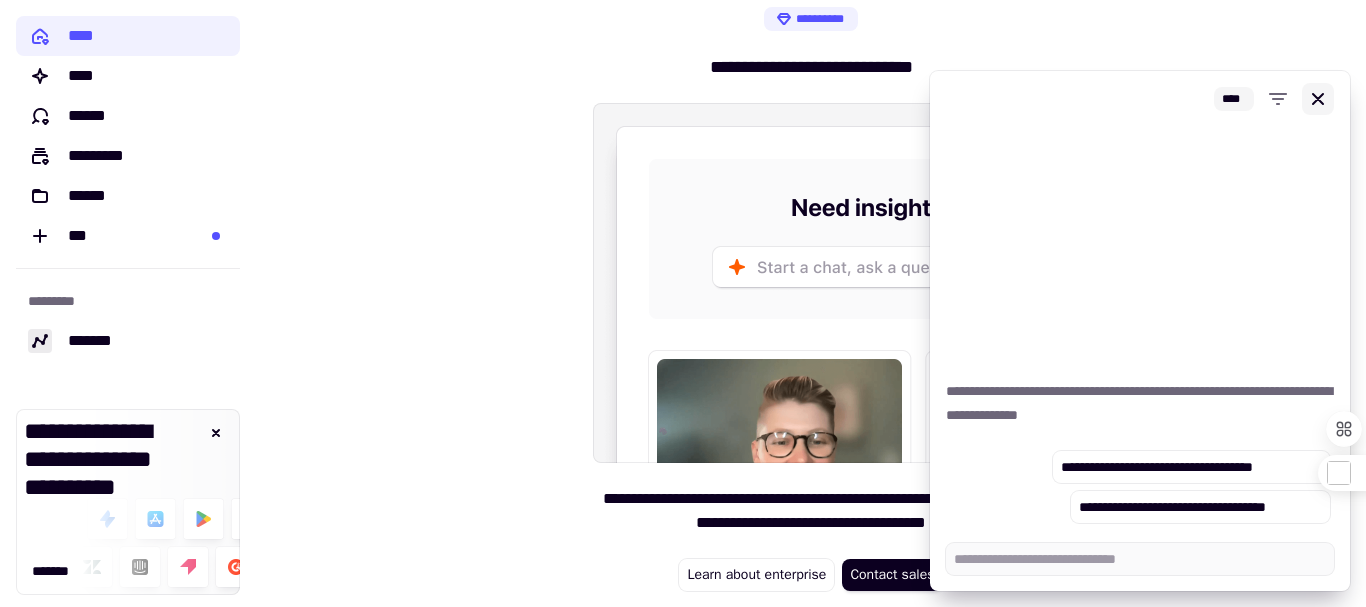 click 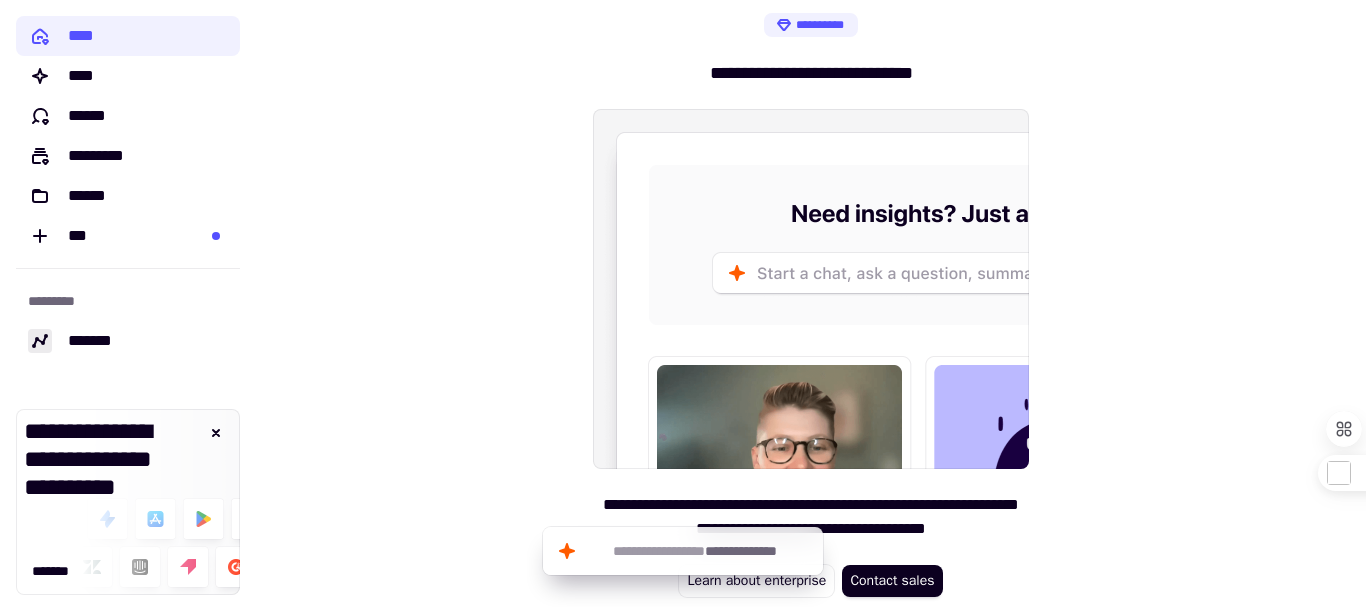 scroll, scrollTop: 0, scrollLeft: 0, axis: both 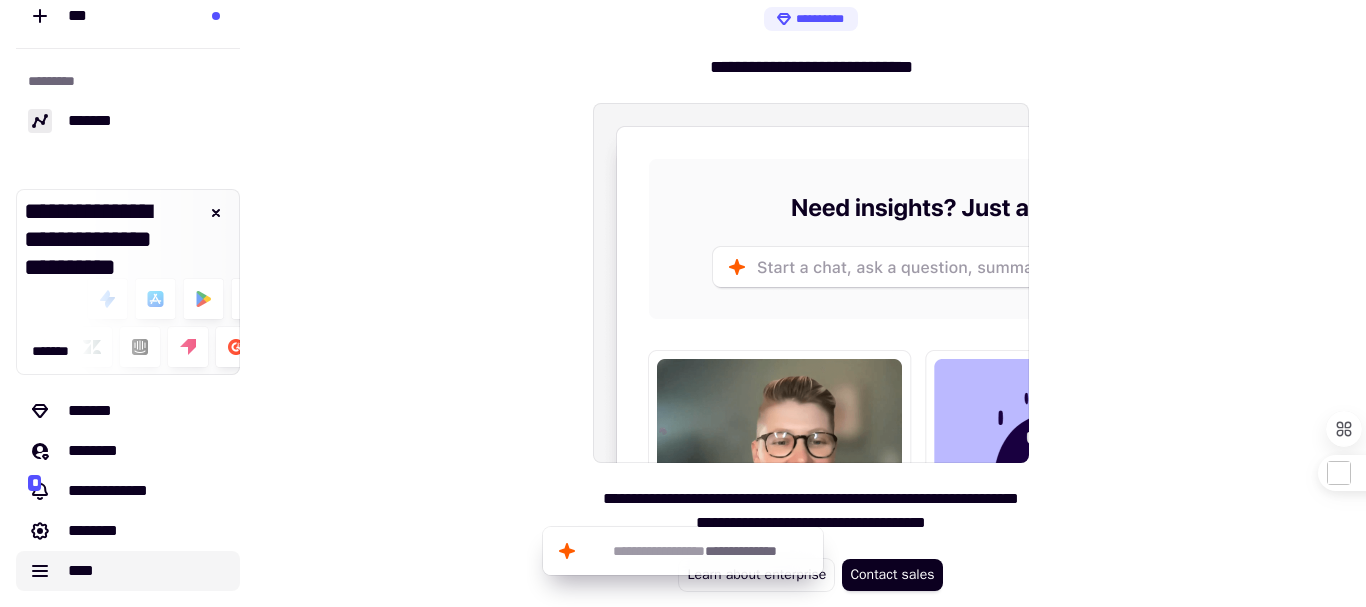 click 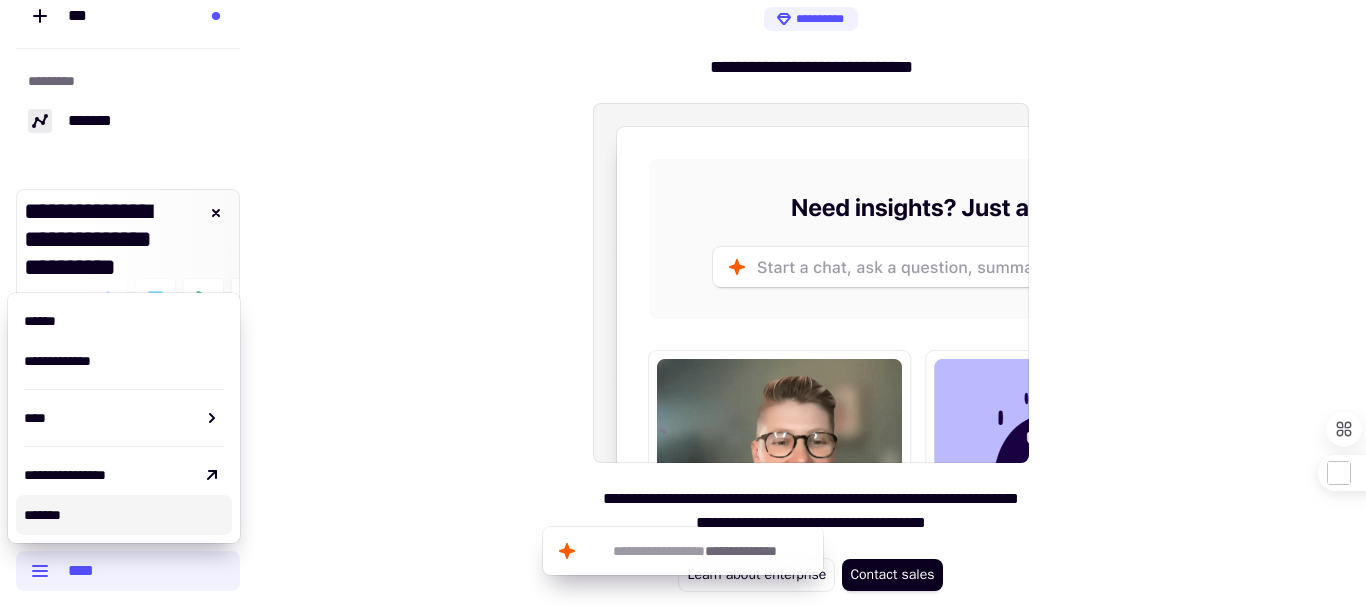 click on "*******" at bounding box center [124, 515] 